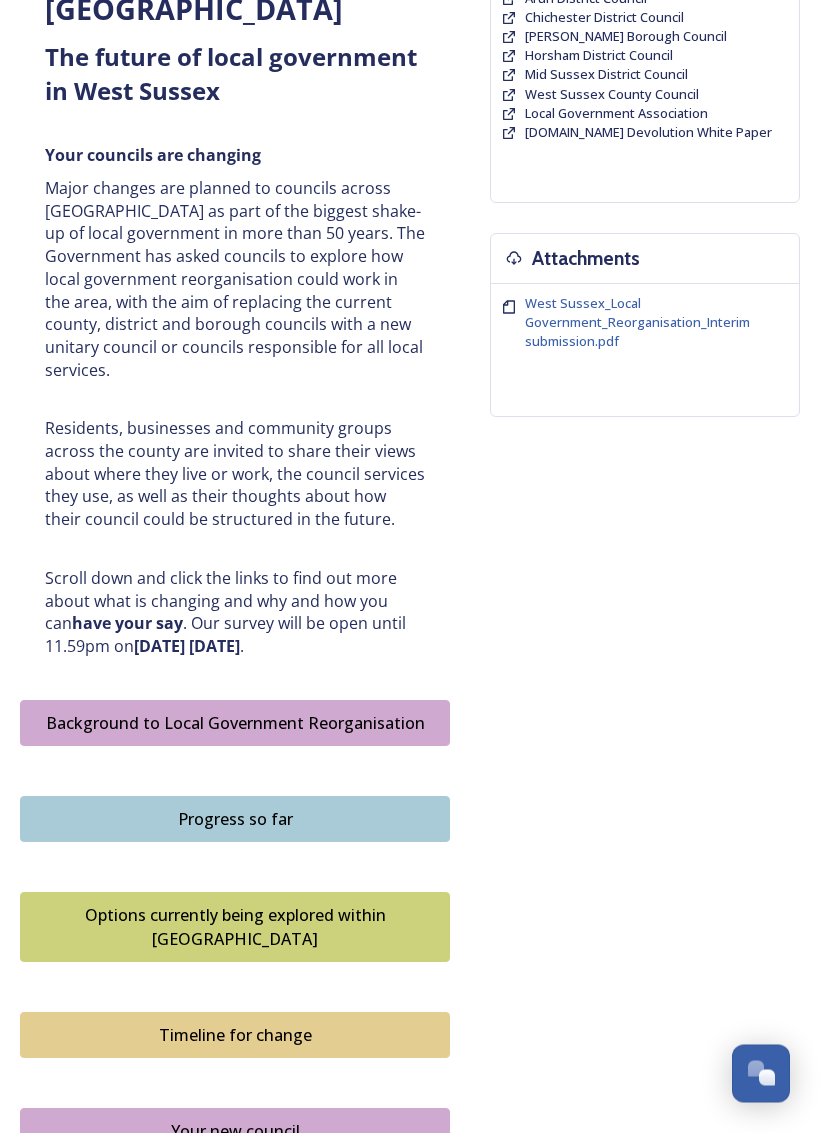 scroll, scrollTop: 574, scrollLeft: 0, axis: vertical 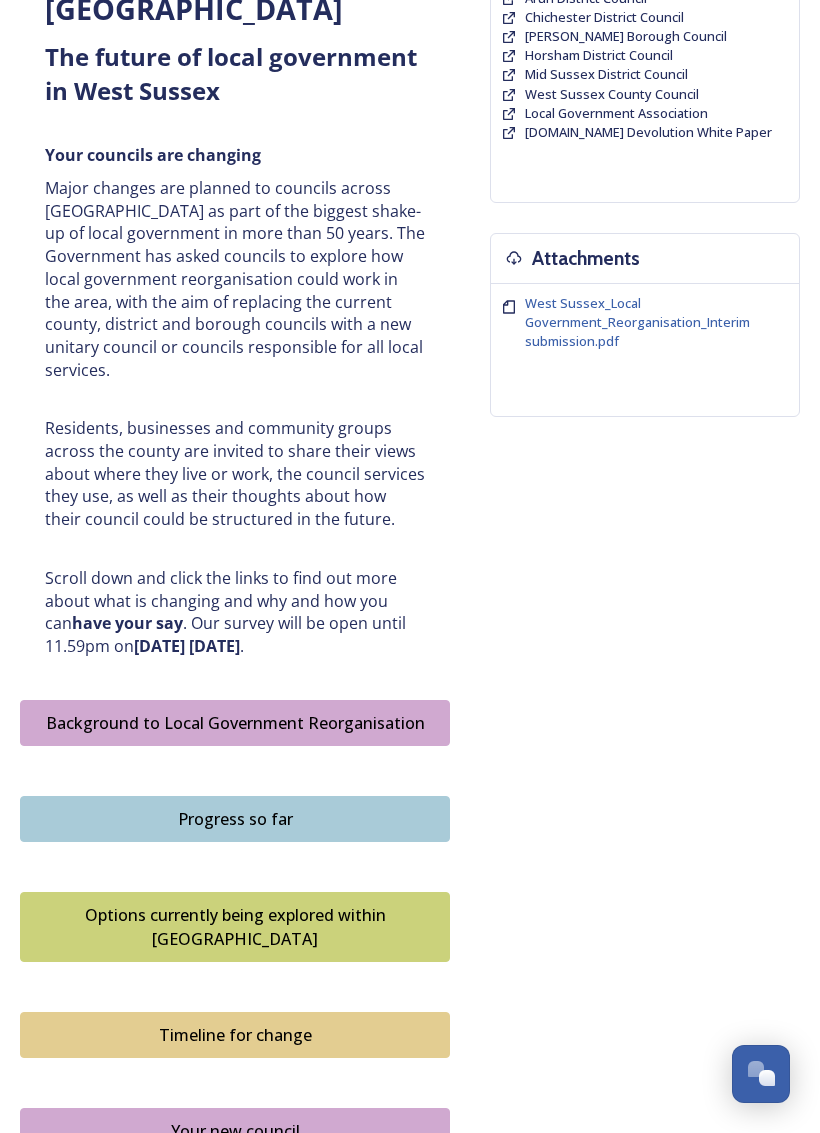 click on "Background to Local Government Reorganisation" at bounding box center (235, 723) 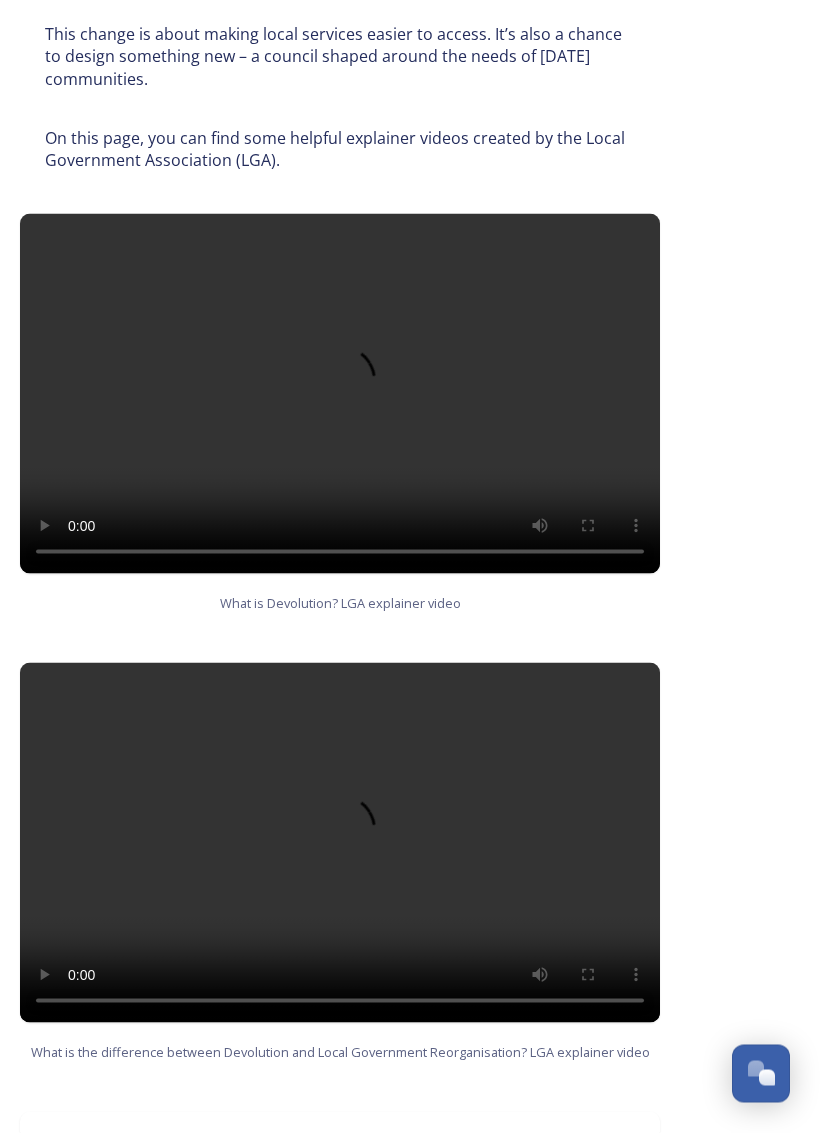 scroll, scrollTop: 1249, scrollLeft: 0, axis: vertical 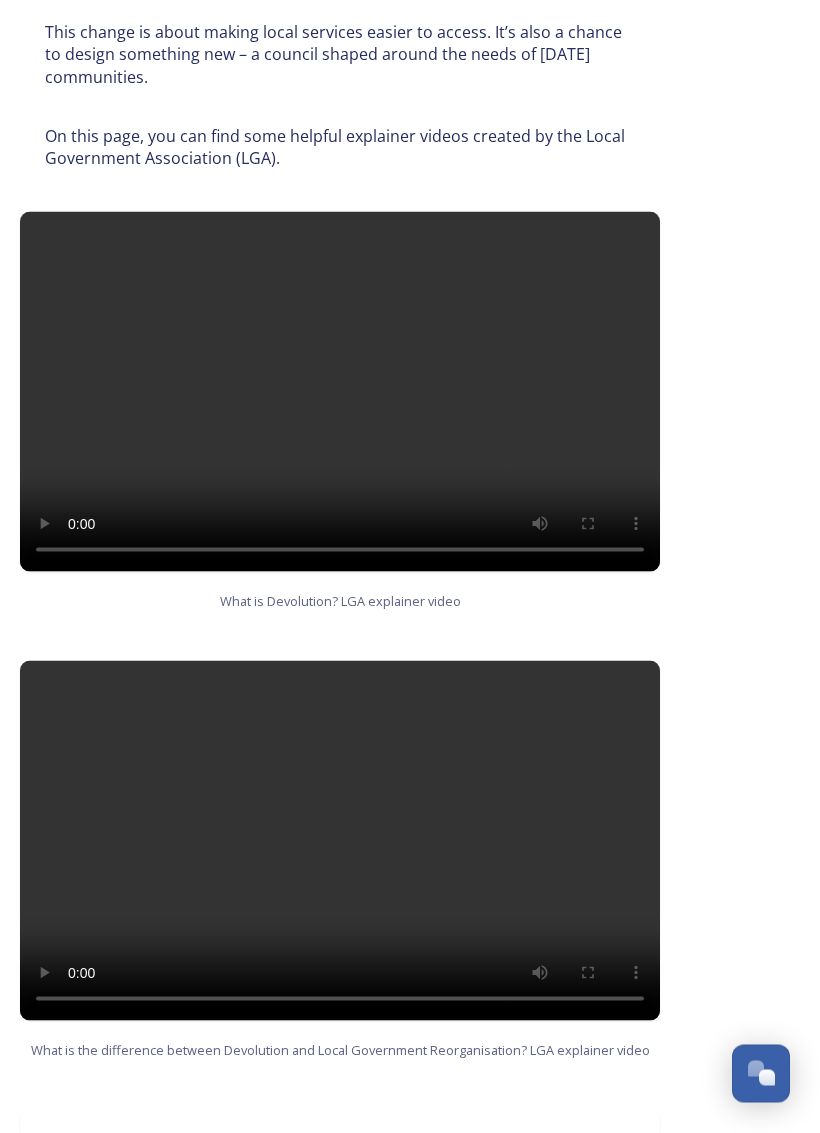 click at bounding box center (340, 392) 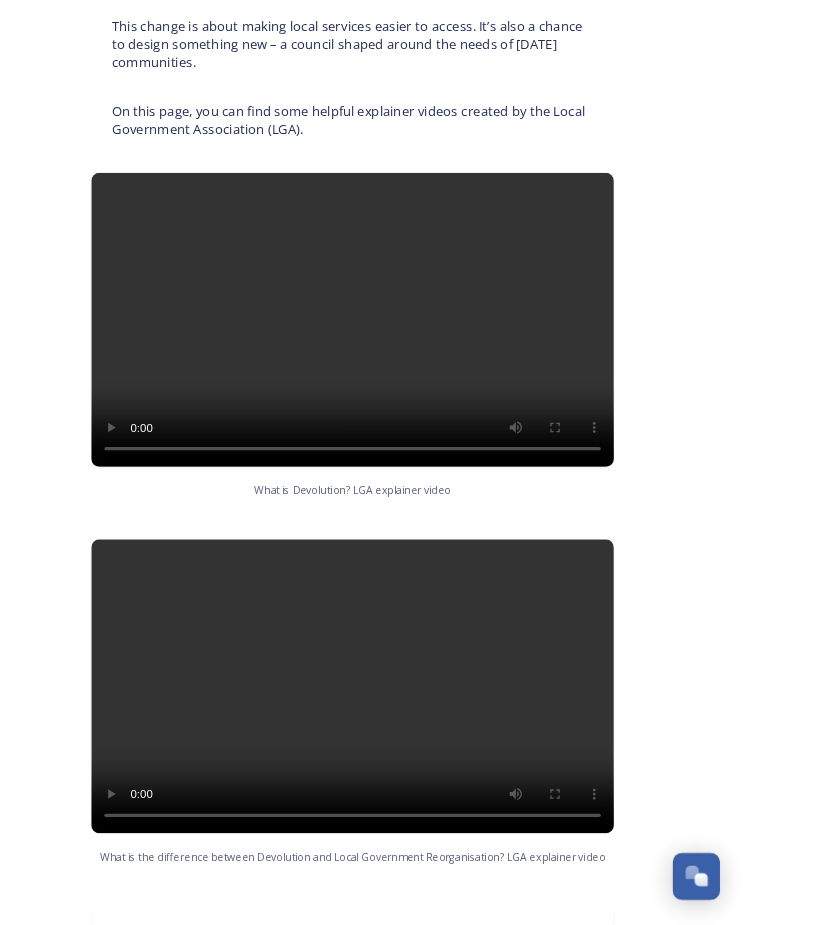 scroll, scrollTop: 1246, scrollLeft: 0, axis: vertical 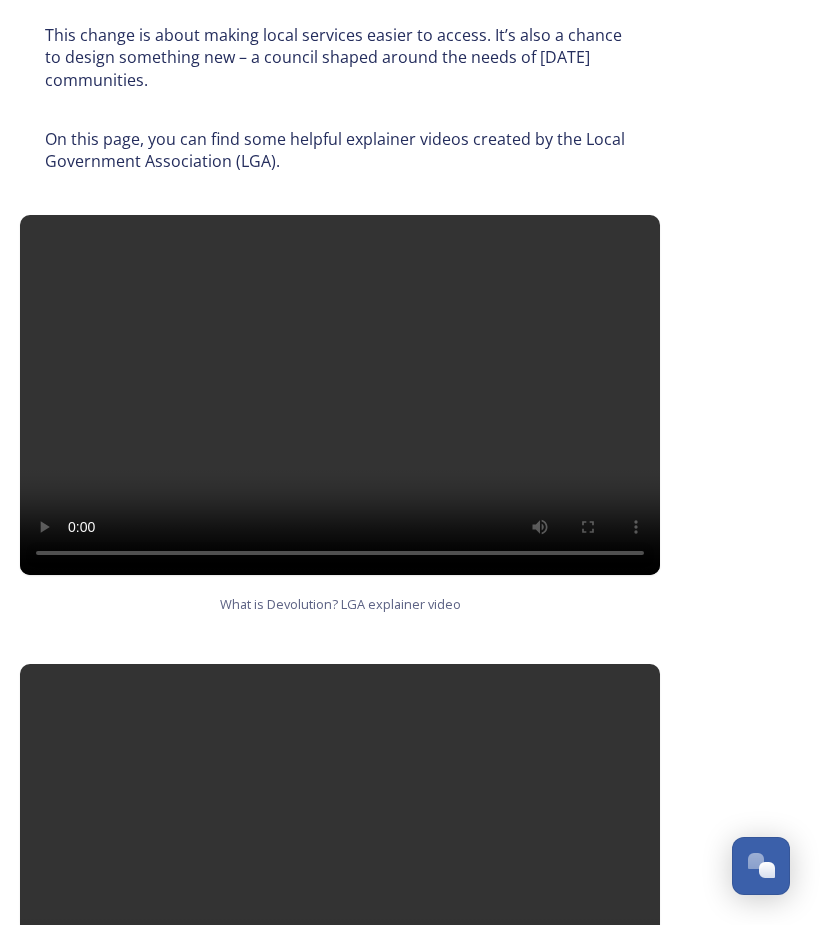 click at bounding box center (340, 395) 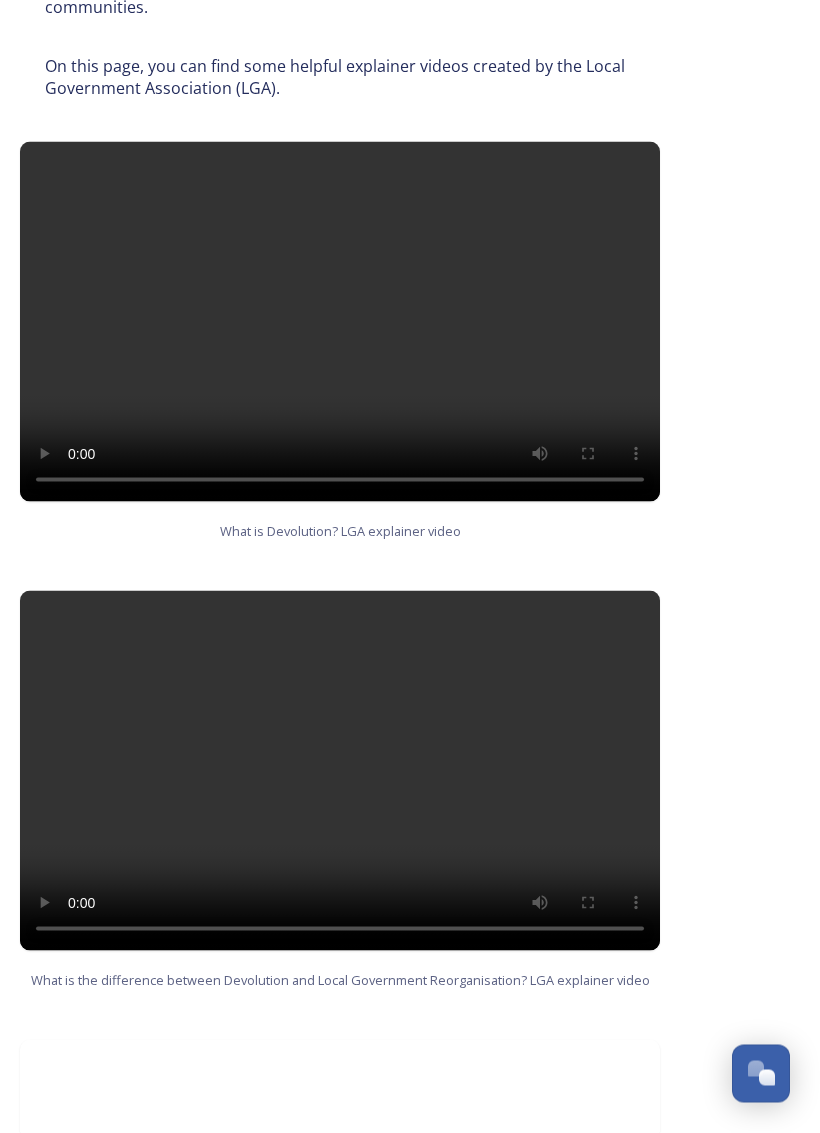 scroll, scrollTop: 1320, scrollLeft: 0, axis: vertical 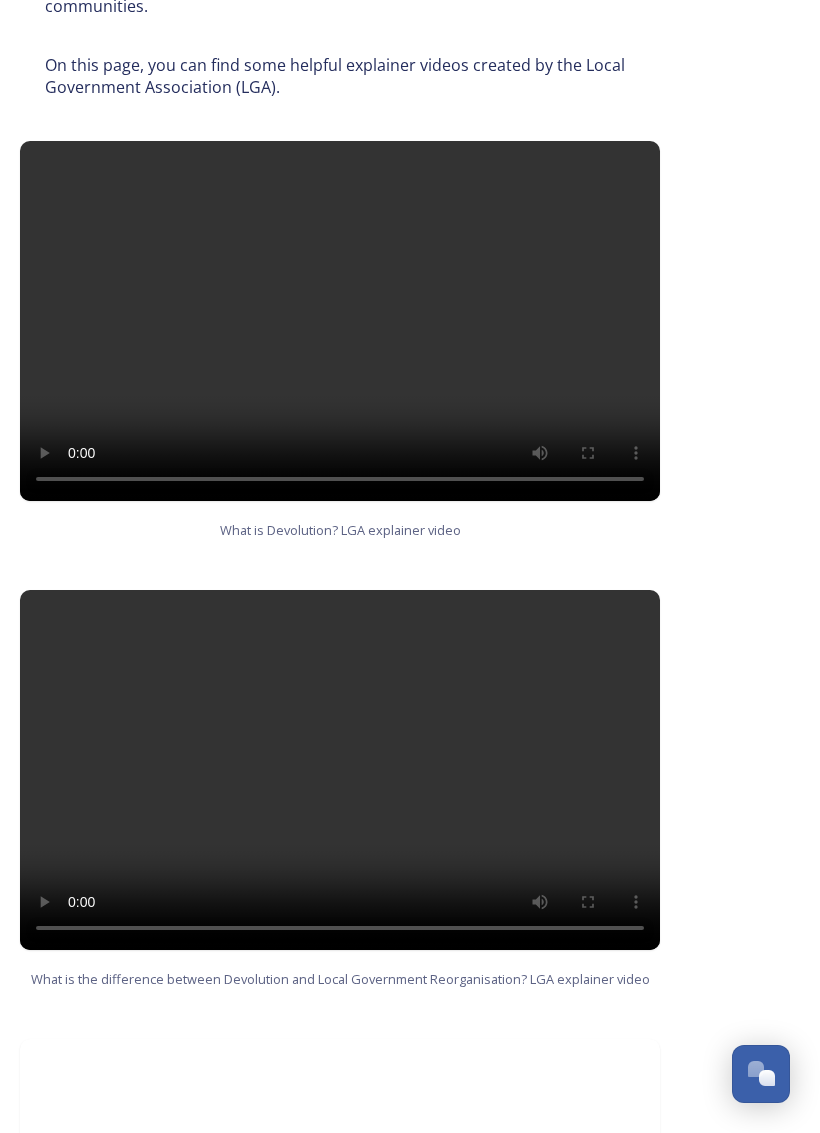 click at bounding box center [340, 770] 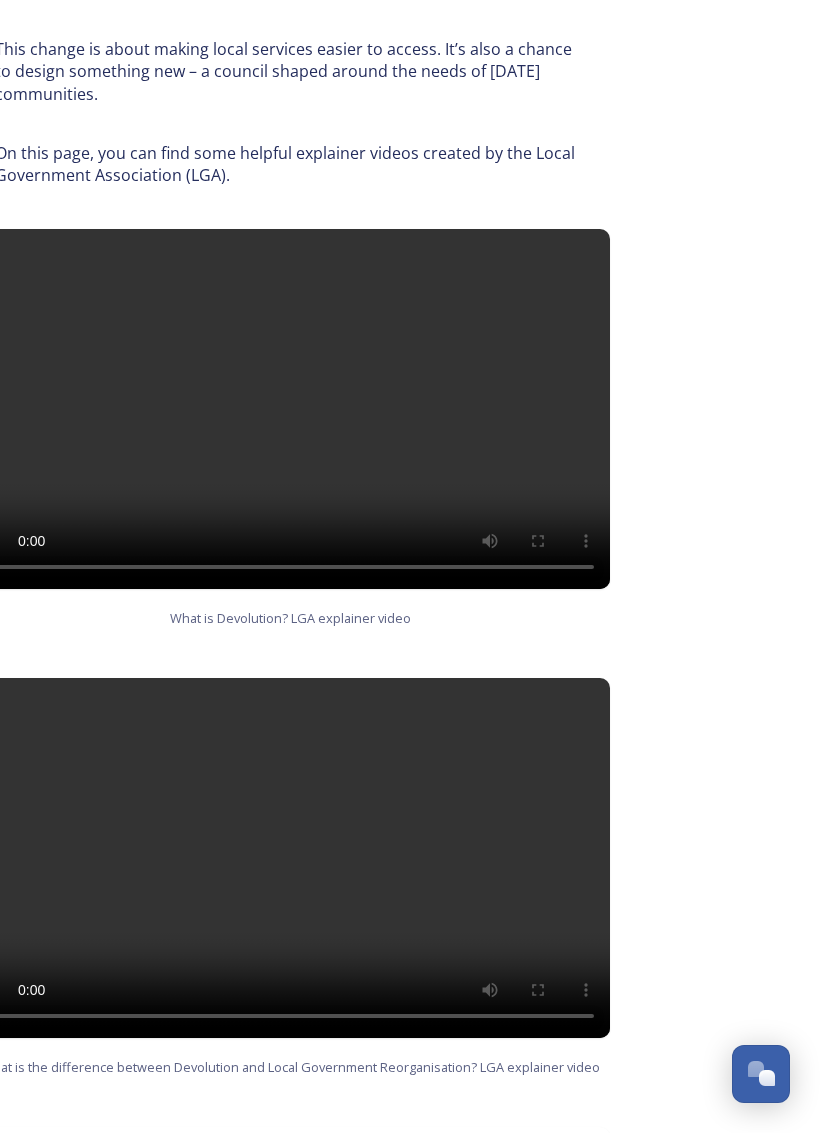 scroll, scrollTop: 1232, scrollLeft: 0, axis: vertical 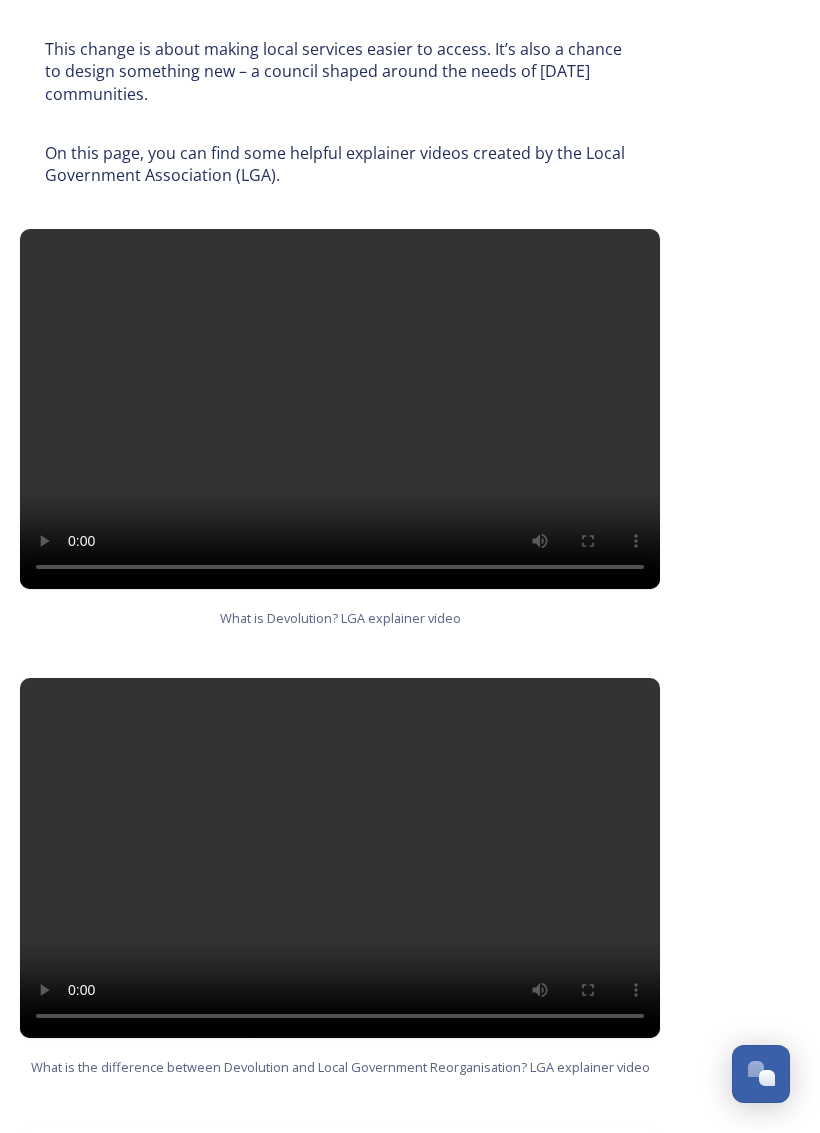 click at bounding box center [340, 409] 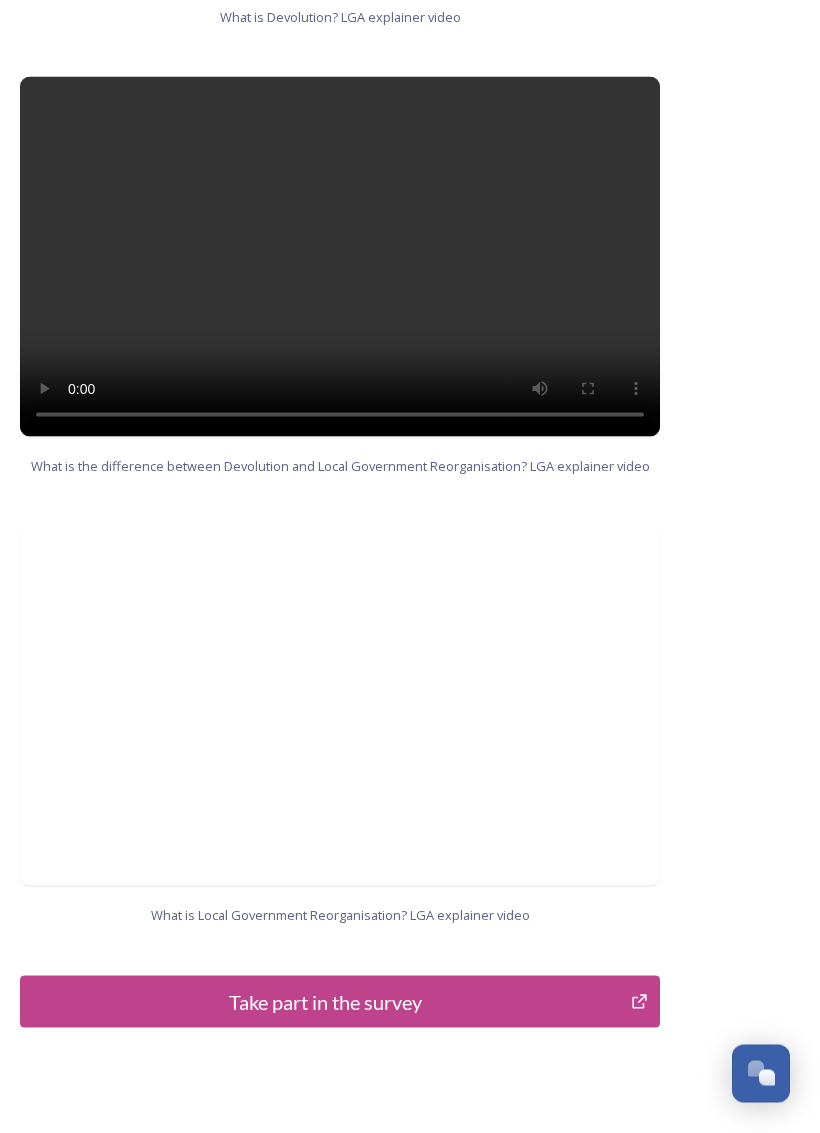 scroll, scrollTop: 1869, scrollLeft: 0, axis: vertical 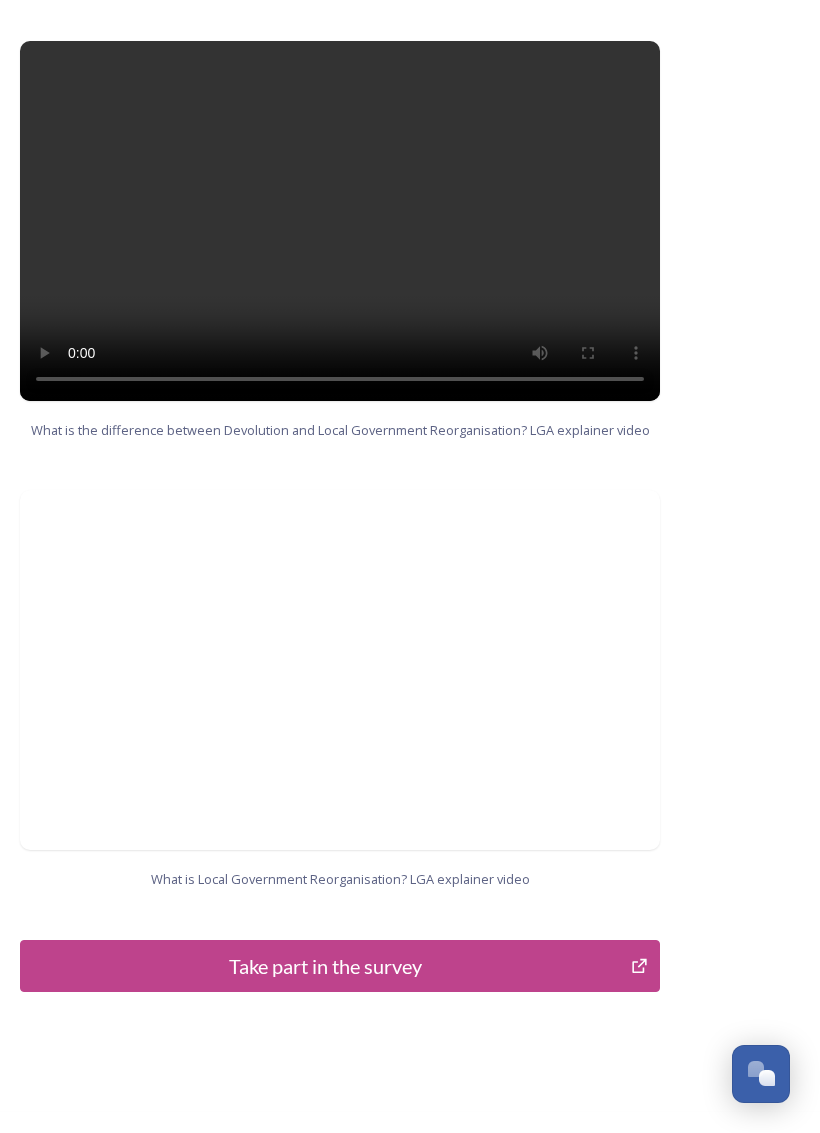 click on "Take part in the survey" at bounding box center (325, 966) 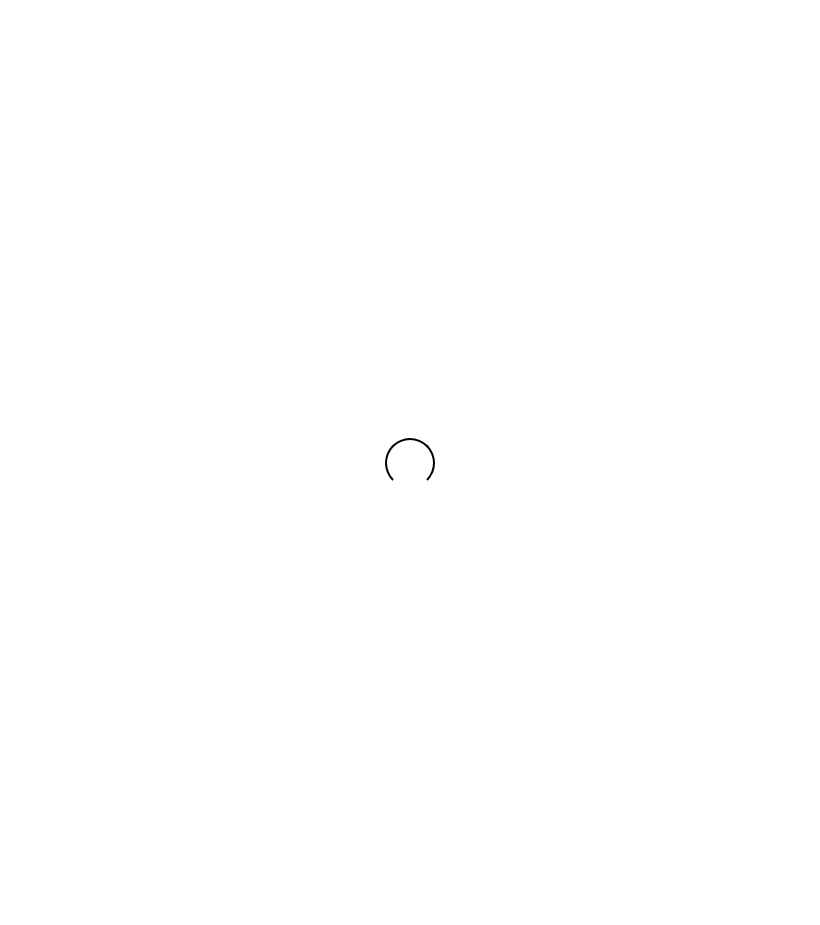 scroll, scrollTop: 0, scrollLeft: 0, axis: both 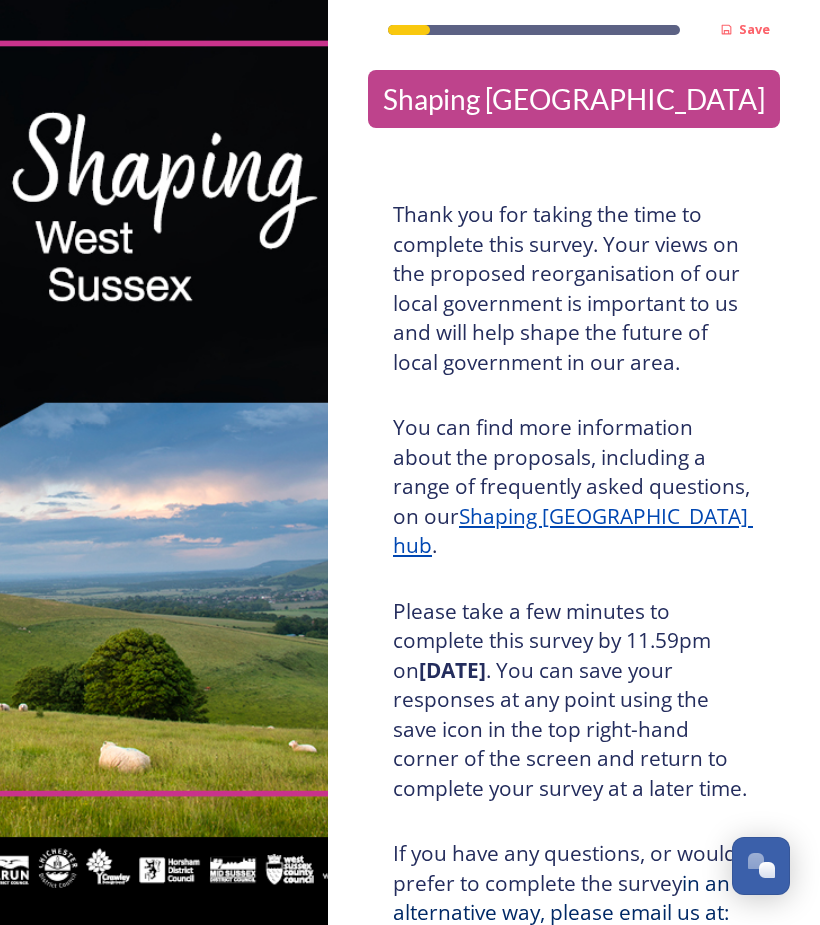 click at bounding box center [164, 462] 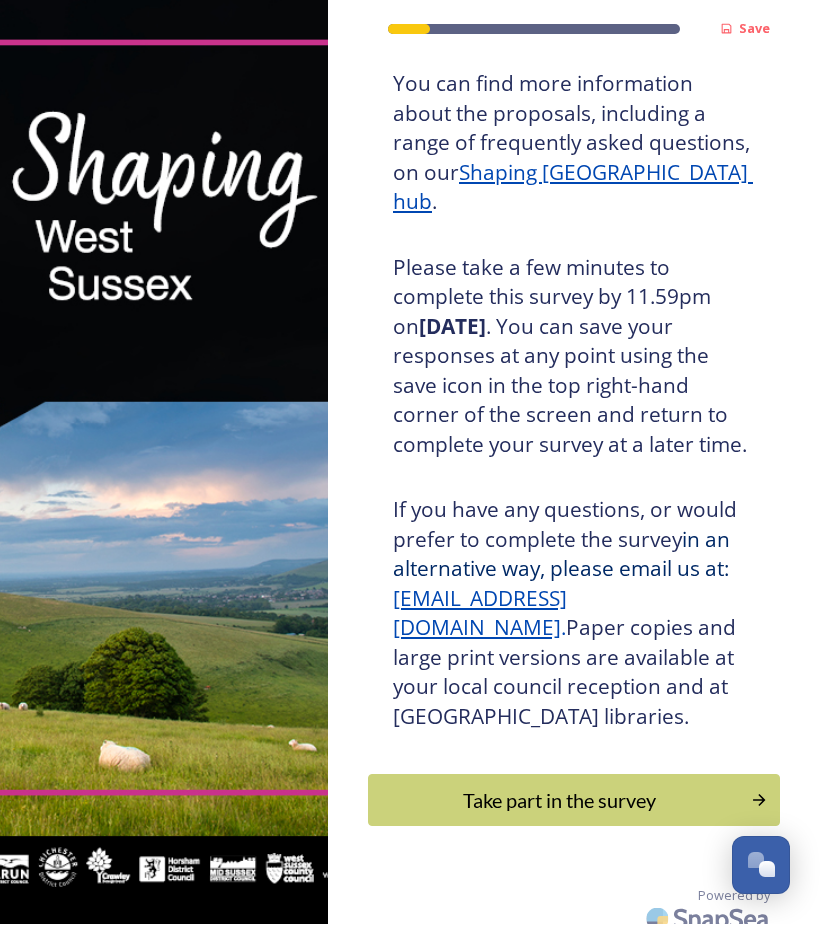 scroll, scrollTop: 343, scrollLeft: 0, axis: vertical 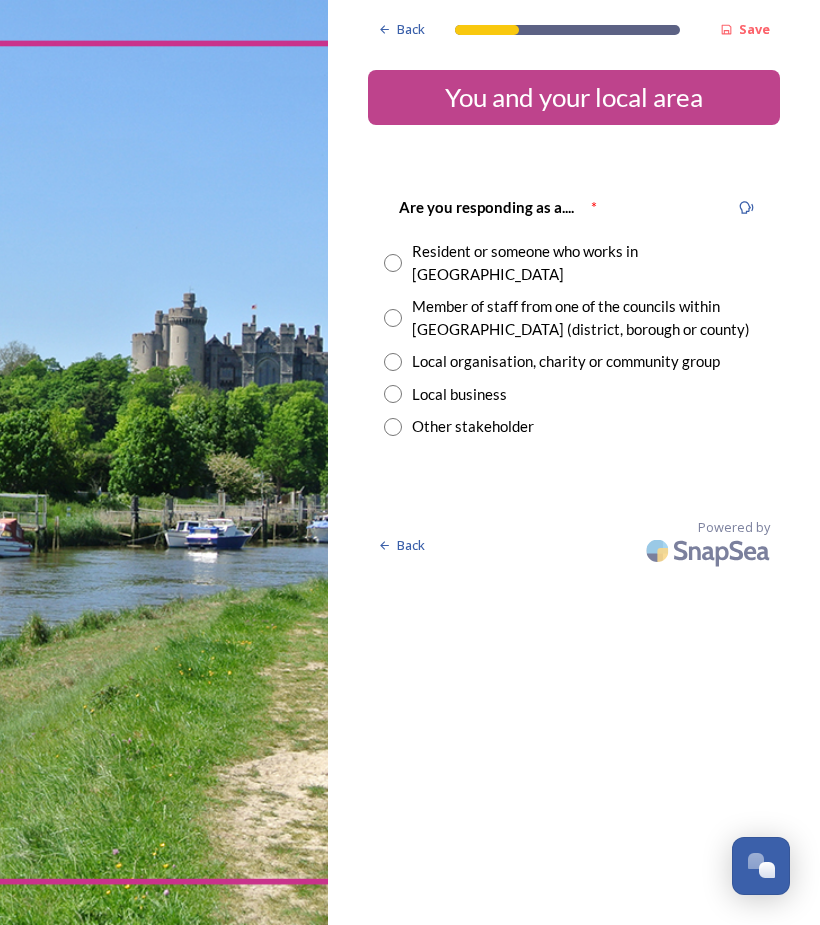 click at bounding box center (393, 263) 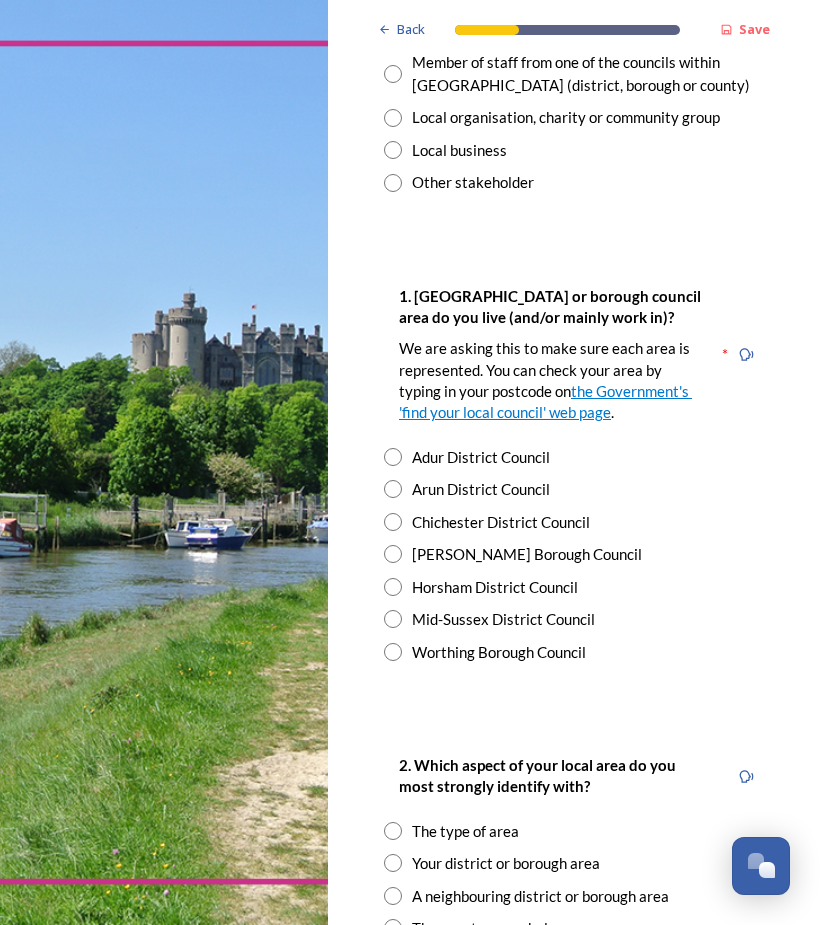 scroll, scrollTop: 246, scrollLeft: 0, axis: vertical 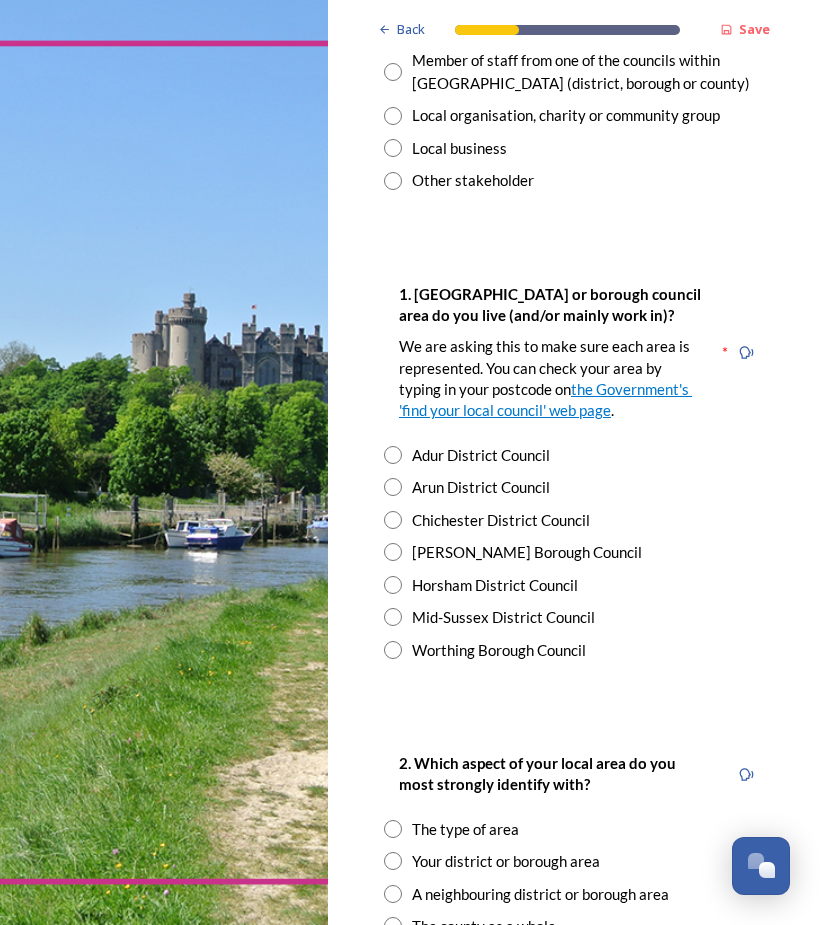 click at bounding box center [393, 520] 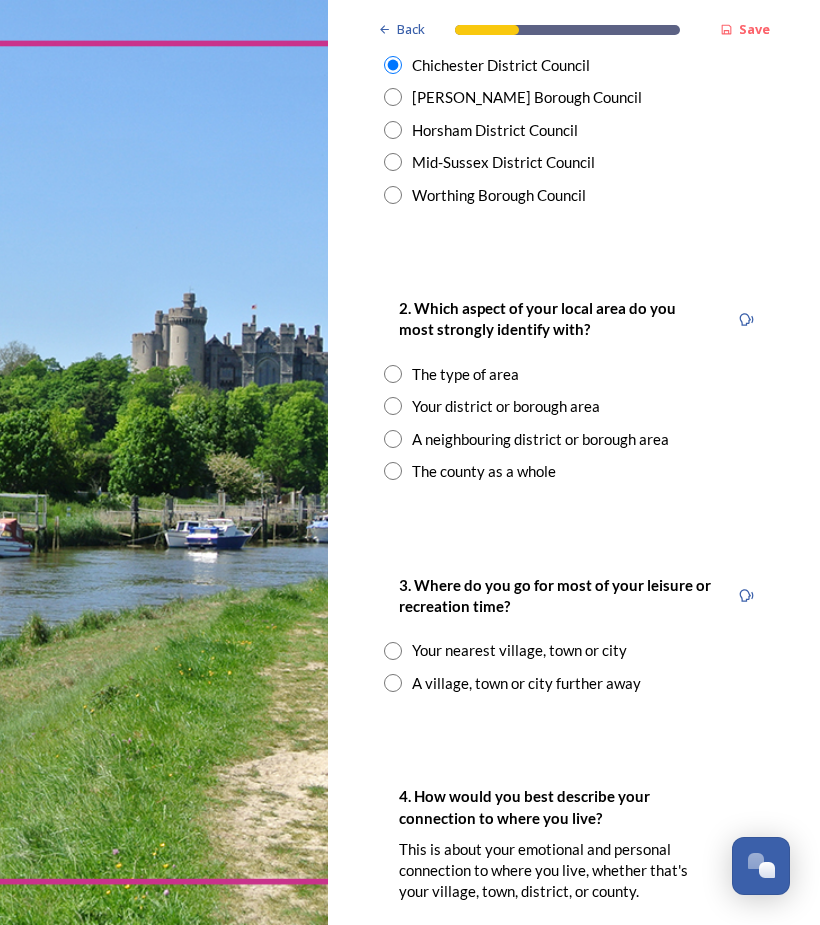 scroll, scrollTop: 702, scrollLeft: 0, axis: vertical 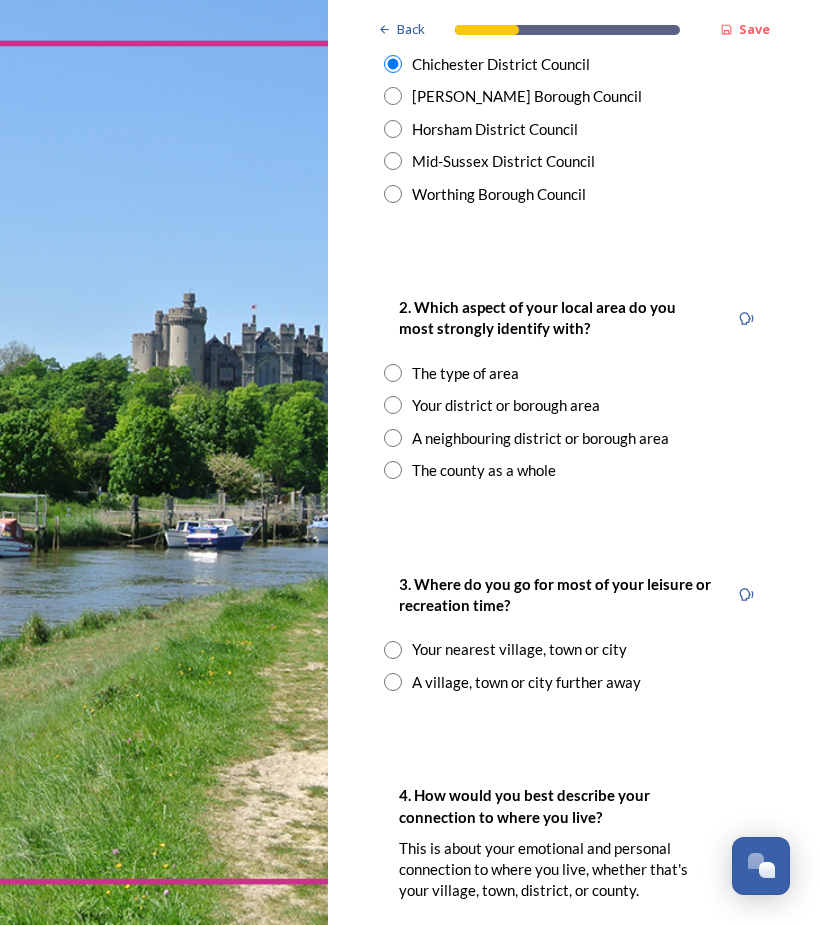 click at bounding box center [393, 405] 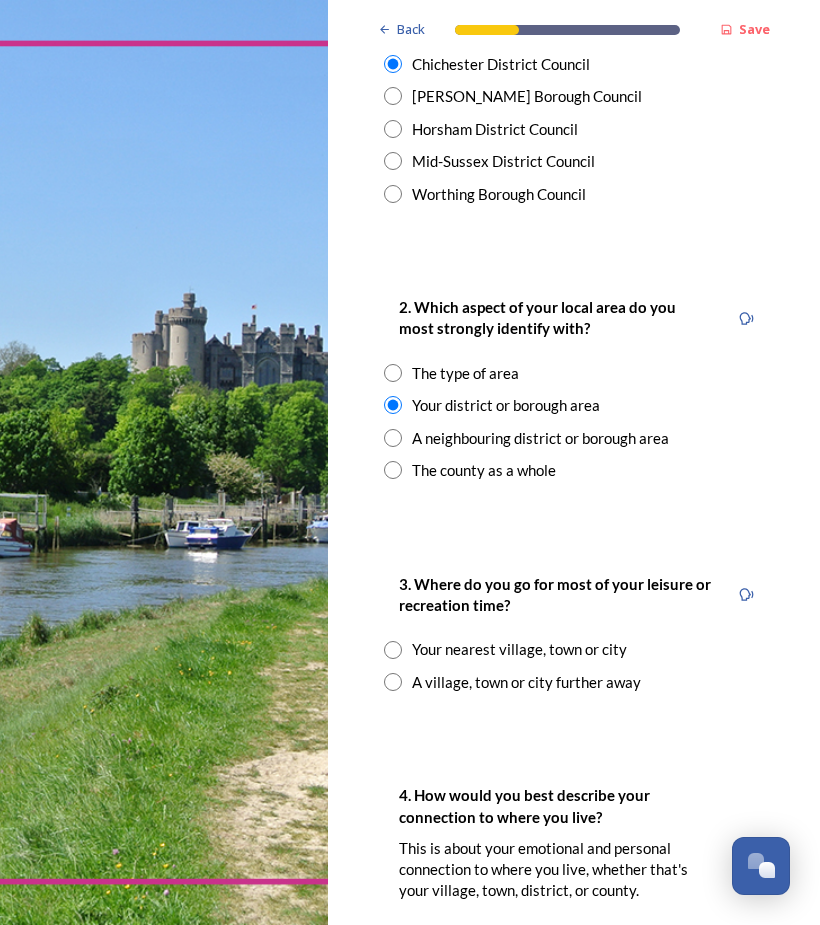click on "Back Save You and your local area Are you responding as a.... * Resident or someone who works in [GEOGRAPHIC_DATA] Member of staff from one of the councils within [GEOGRAPHIC_DATA] (district, borough or county) Local organisation, charity or community group Local business Other stakeholder 1. [GEOGRAPHIC_DATA] or borough council area do you live (and/or mainly work in)? We are asking this to make sure each area is represented. You can check your area by typing in your postcode on  the Government's 'find your local council' web page . * Adur District Council Arun District Council Chichester District Council [PERSON_NAME] Borough Council Horsham District Council Mid-Sussex District Council Worthing Borough Council 2. Which aspect of your local area do you most strongly identify with? The type of area Your district or borough area A neighbouring district or borough area The county as a whole 3. Where do you go for most of your leisure or recreation time? Your nearest village, town or city A village, town or city further away 1000" at bounding box center (574, 661) 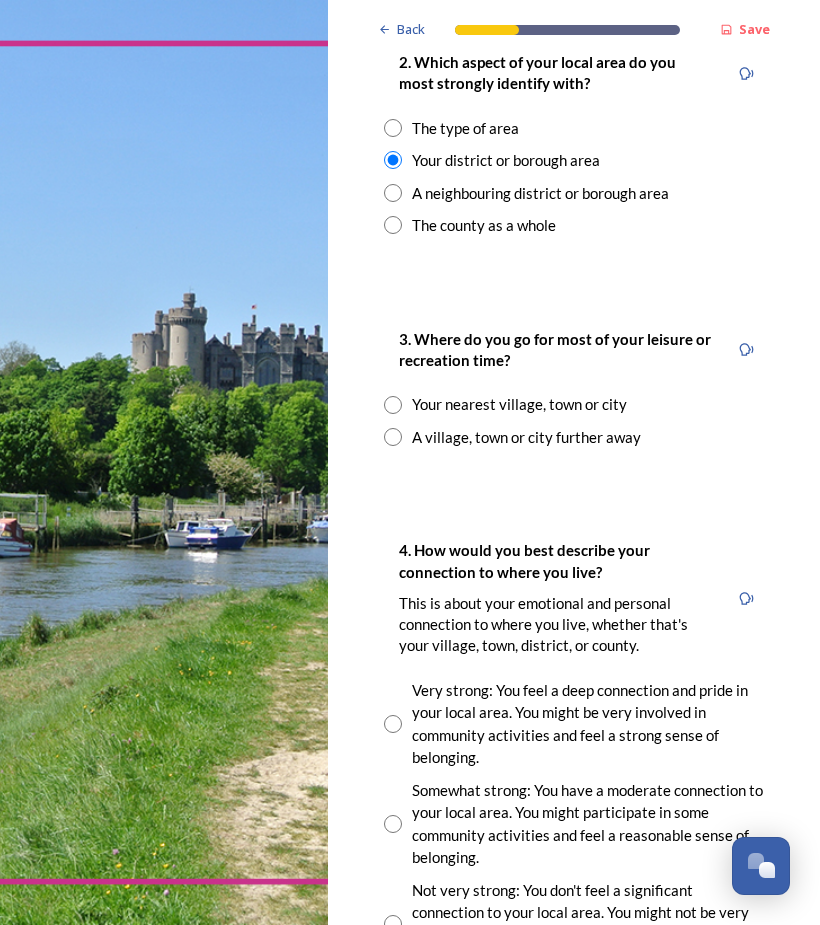 scroll, scrollTop: 949, scrollLeft: 0, axis: vertical 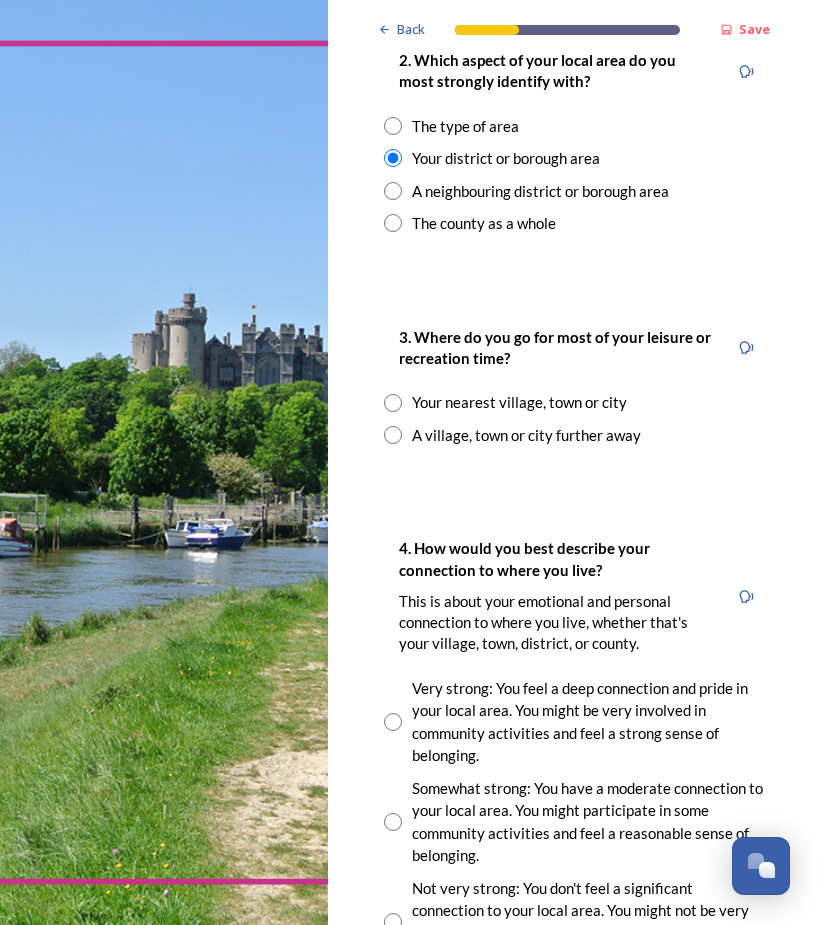 click on "Your nearest village, town or city" at bounding box center [574, 402] 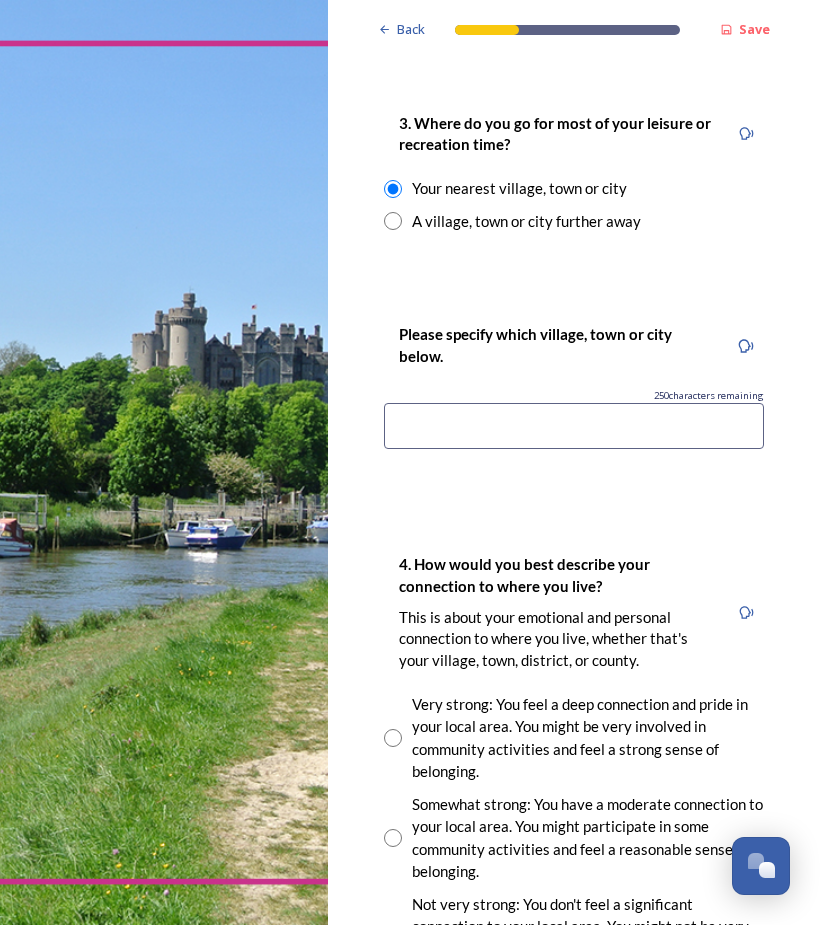 scroll, scrollTop: 1163, scrollLeft: 0, axis: vertical 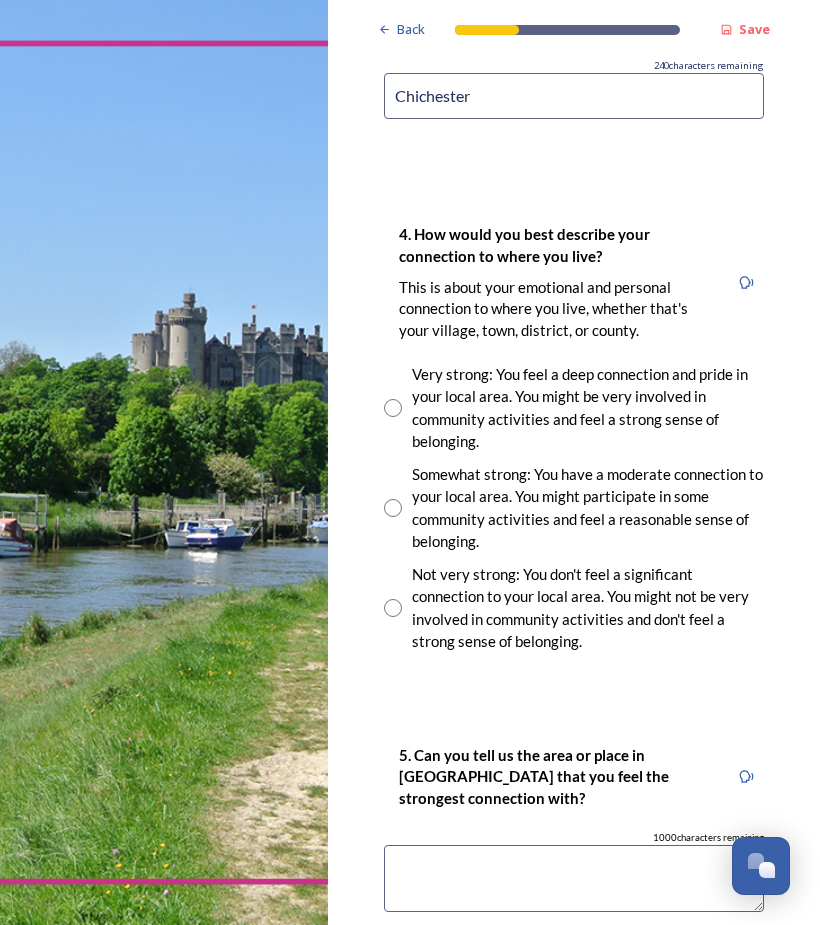 type on "Chichester" 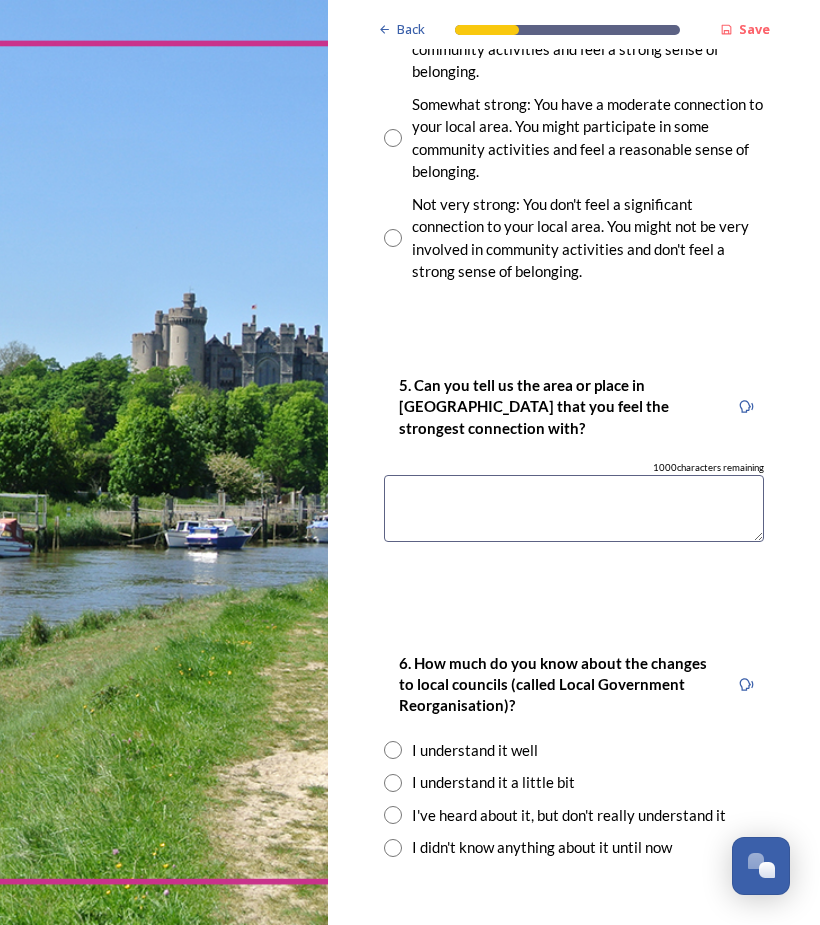 scroll, scrollTop: 1863, scrollLeft: 0, axis: vertical 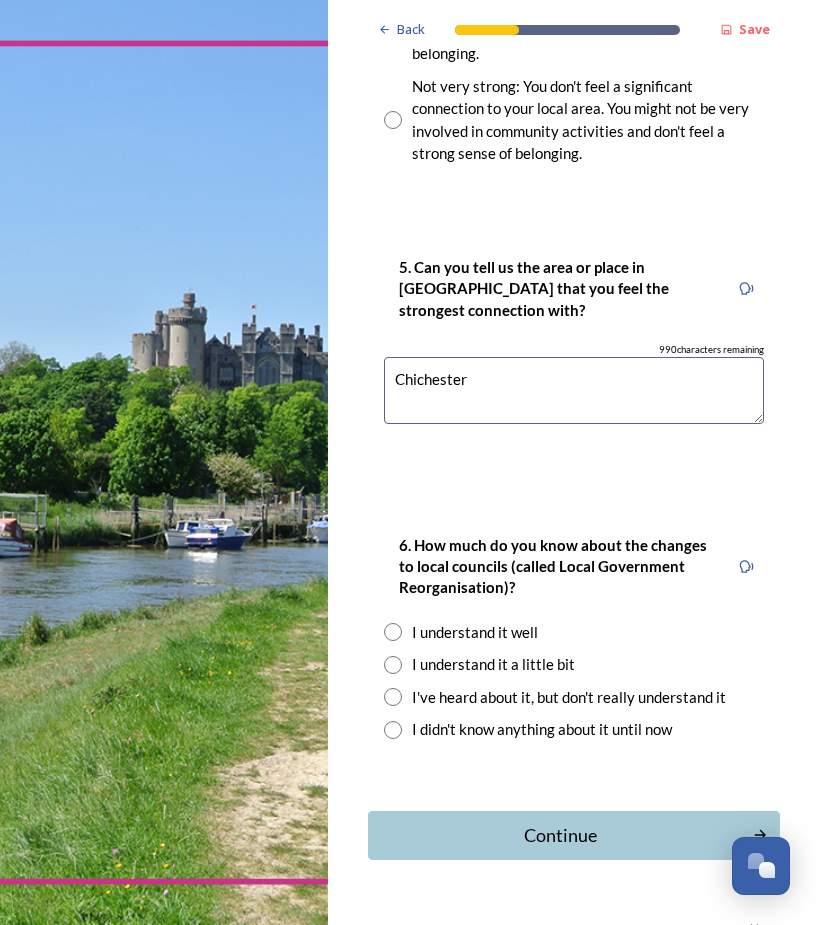type on "Chichester" 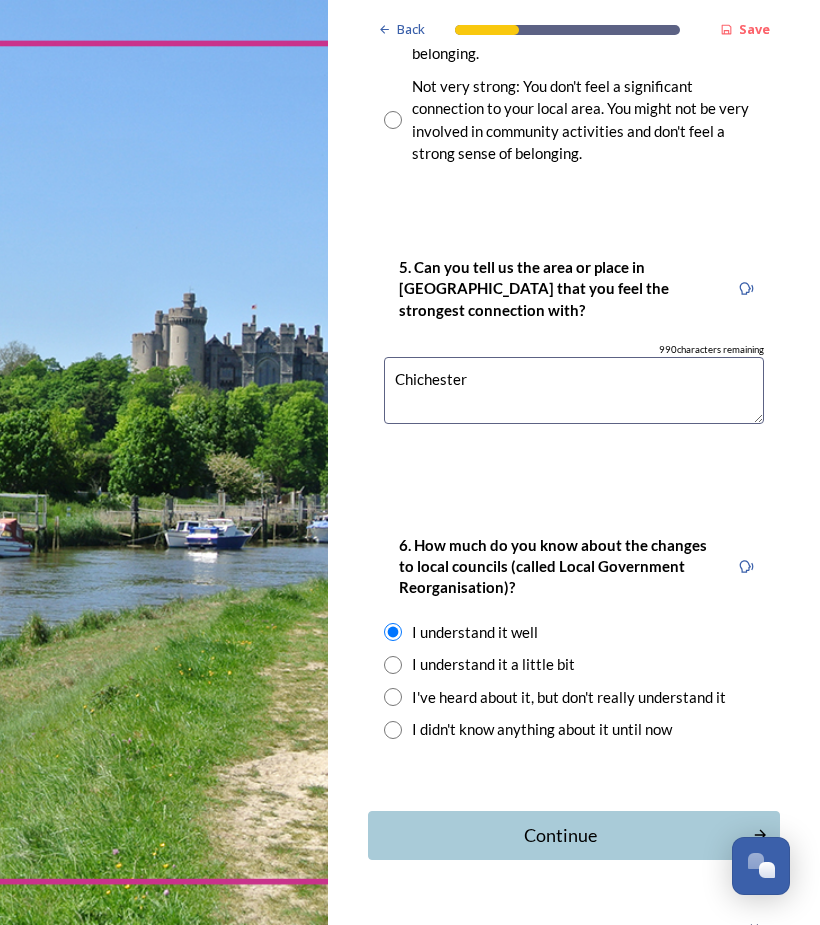 click on "Continue" at bounding box center [560, 835] 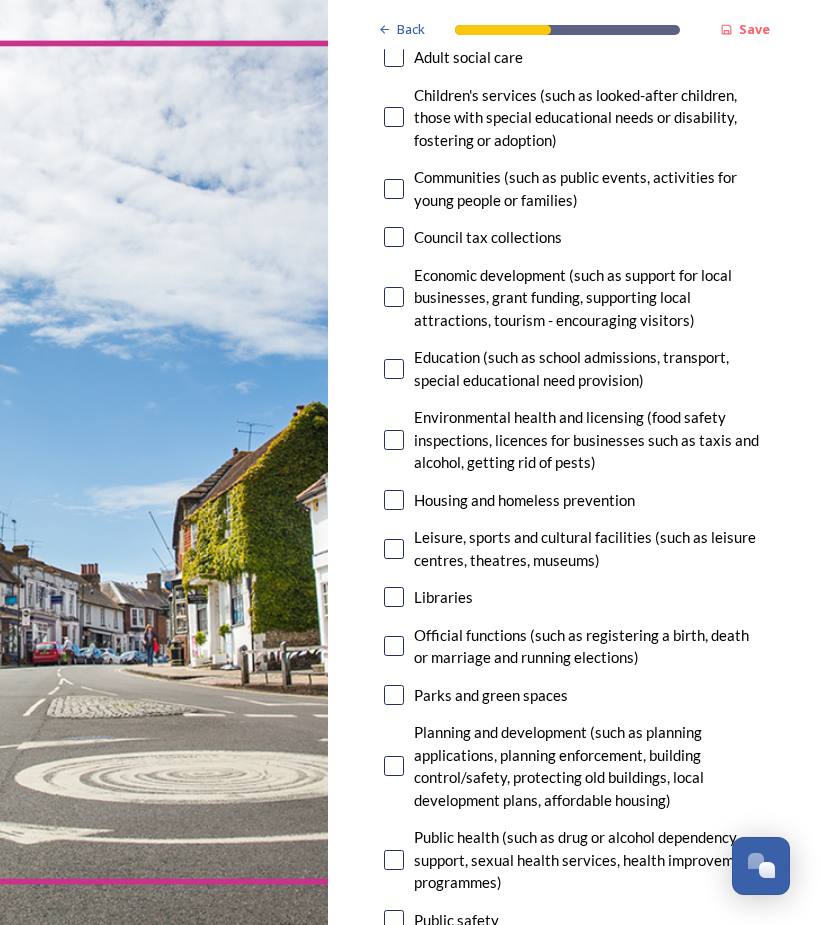 scroll, scrollTop: 350, scrollLeft: 0, axis: vertical 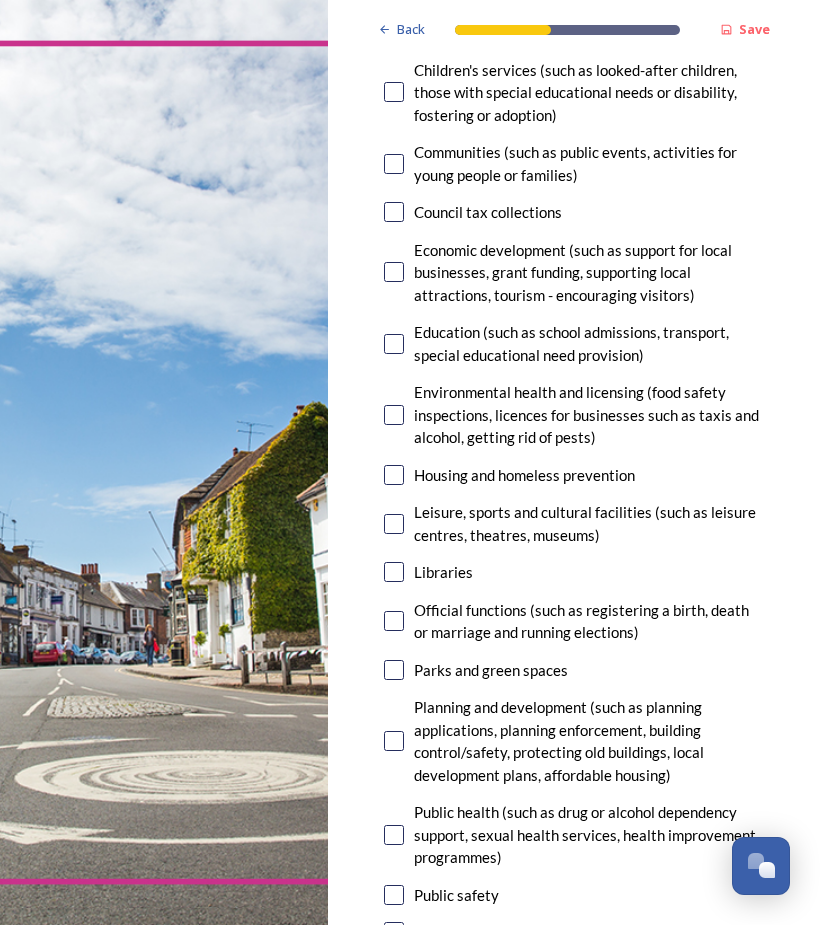 click at bounding box center (394, 475) 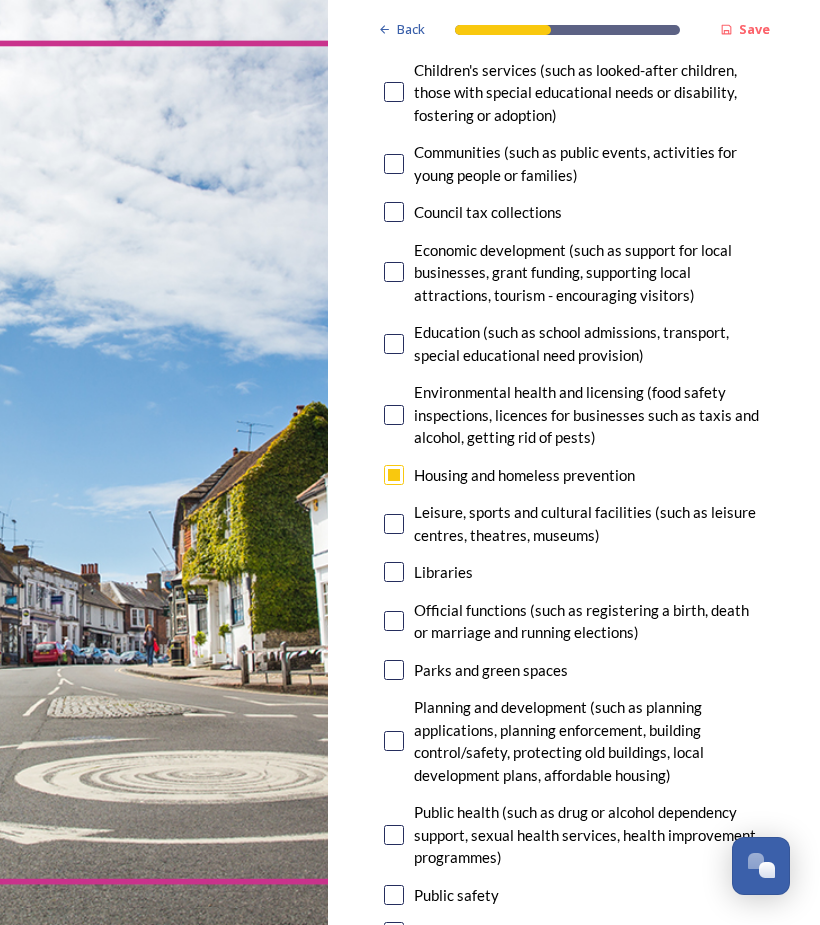 click at bounding box center [394, 572] 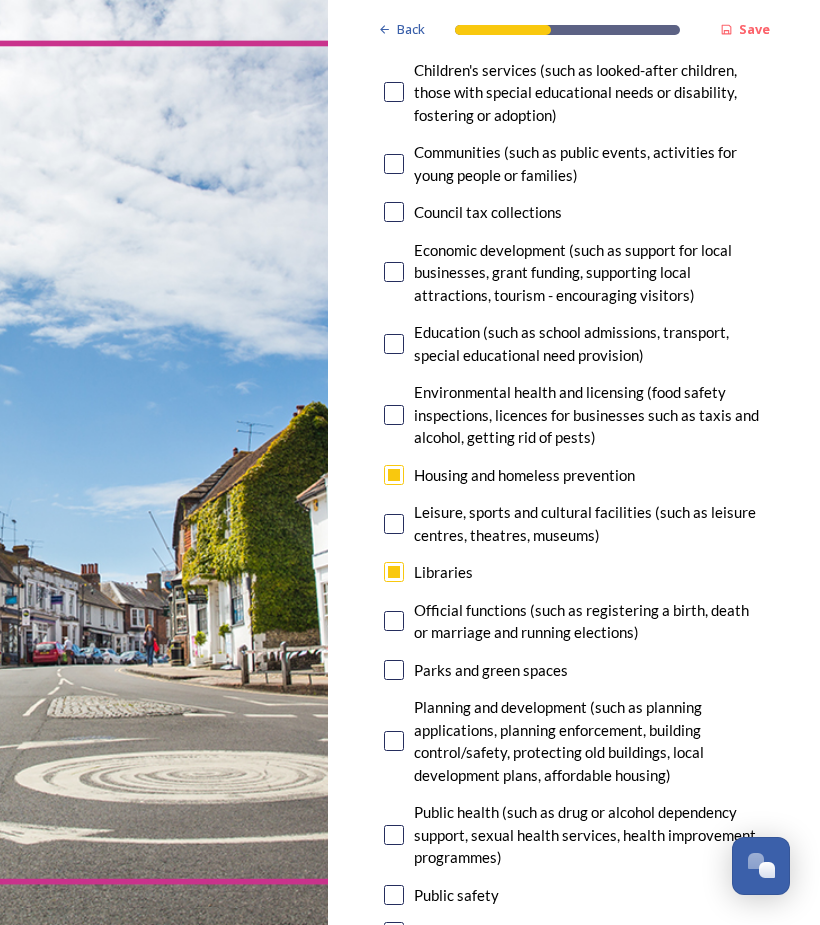 click at bounding box center [394, 621] 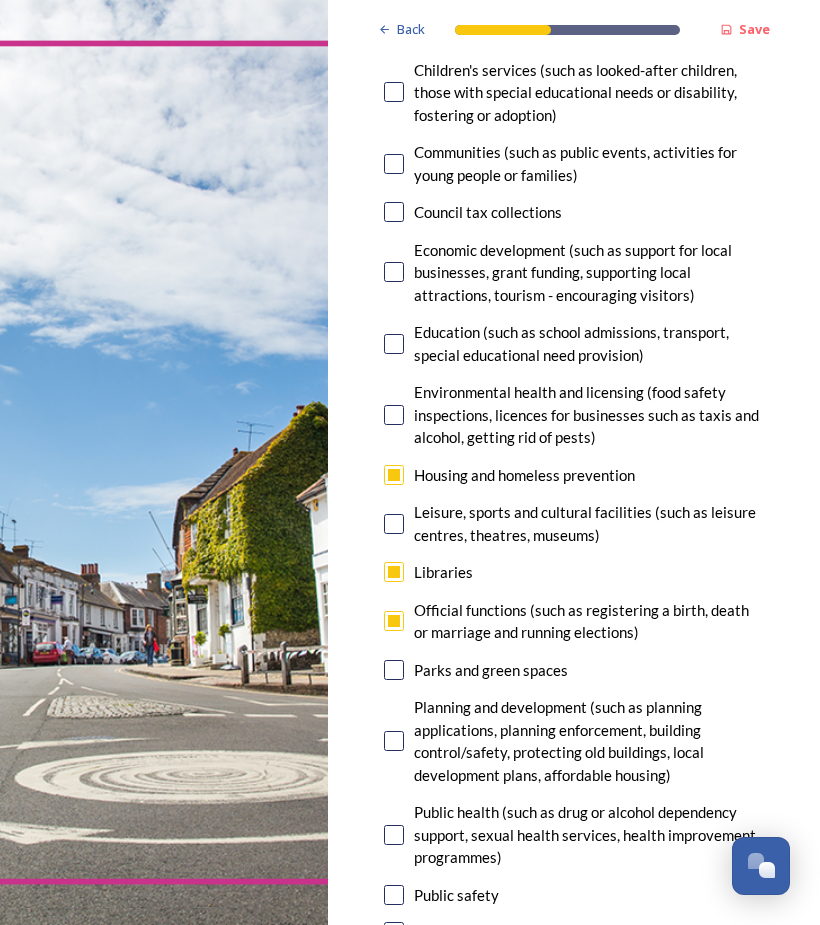 click at bounding box center (394, 670) 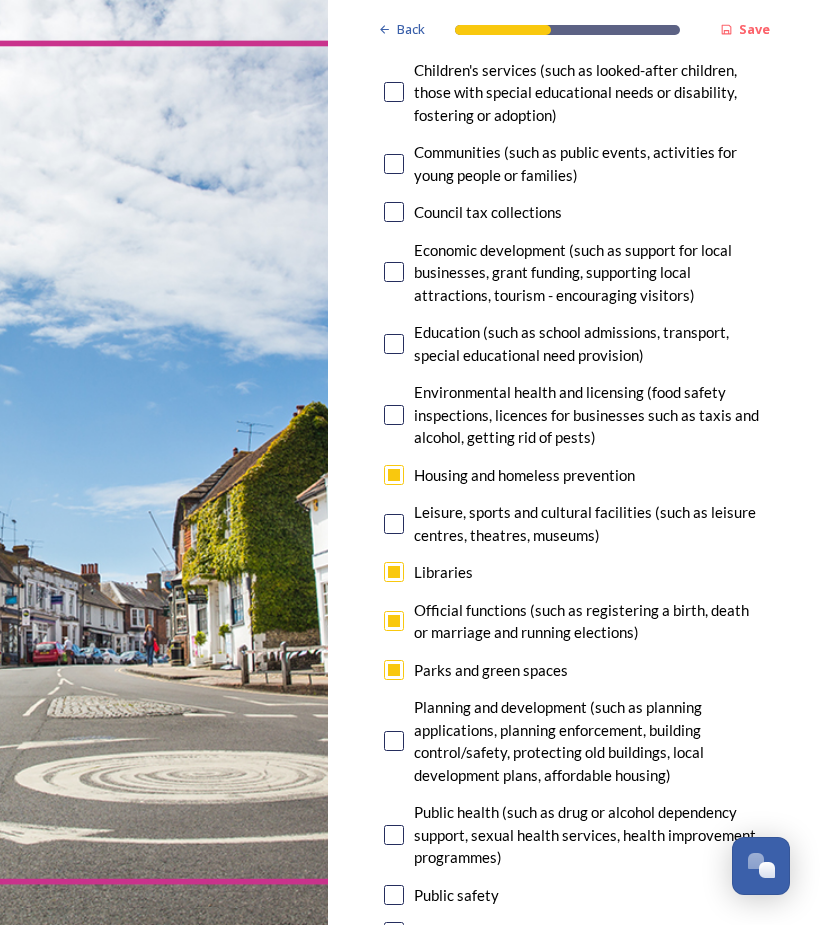 click at bounding box center [394, 741] 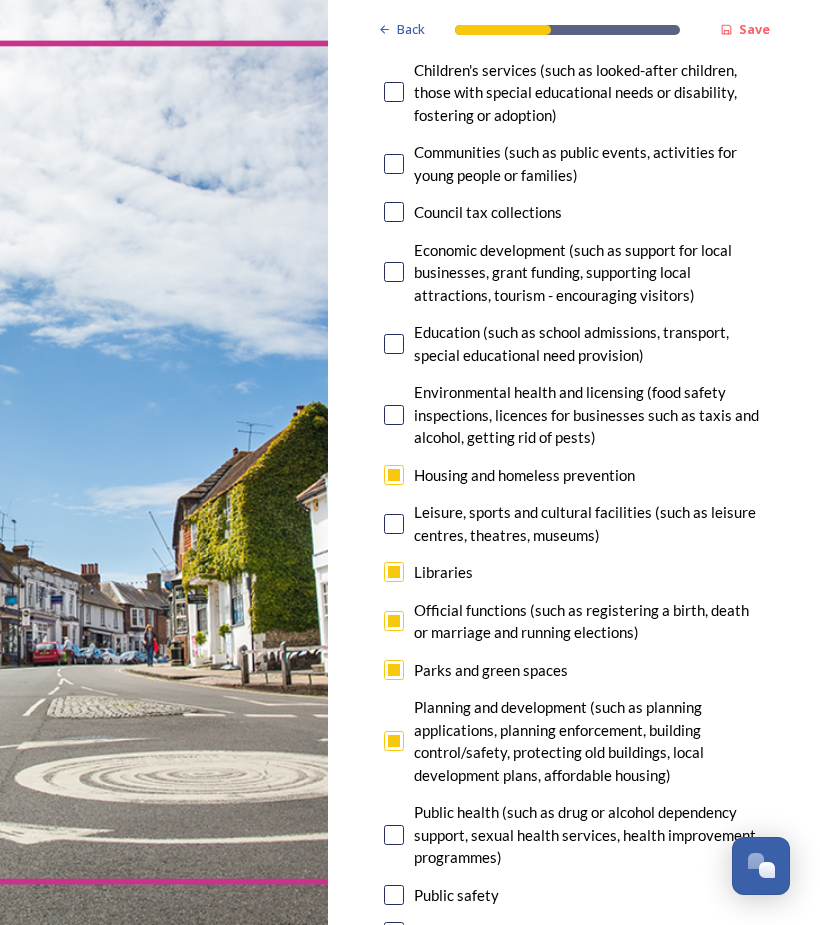 click at bounding box center [394, 895] 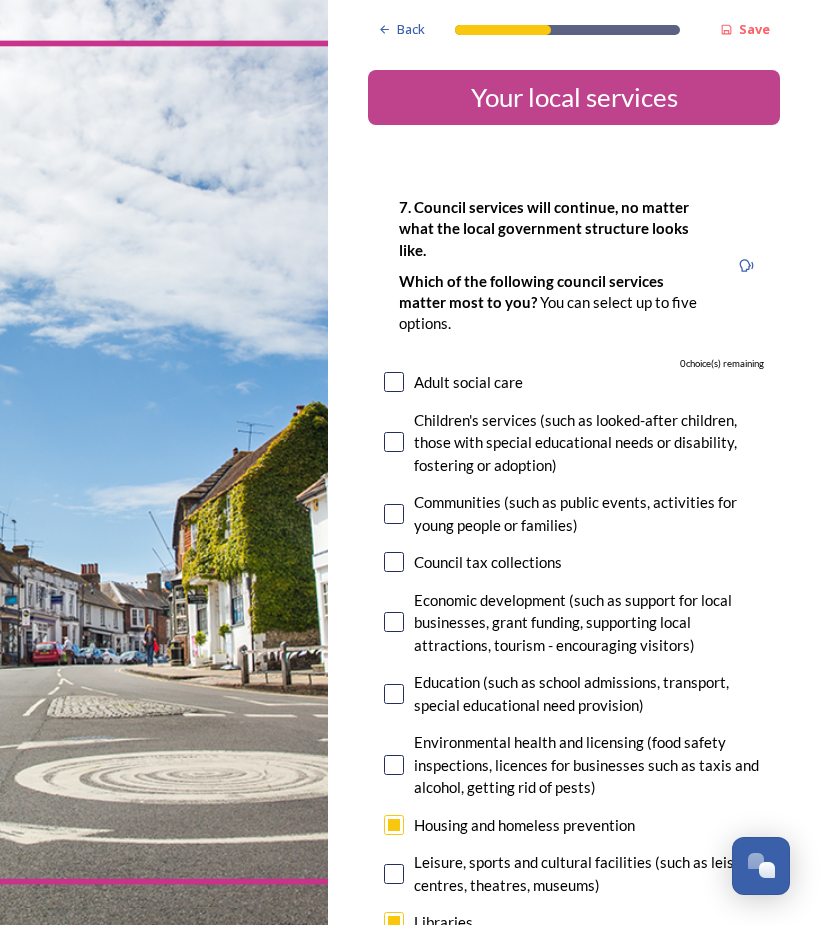 scroll, scrollTop: 0, scrollLeft: 0, axis: both 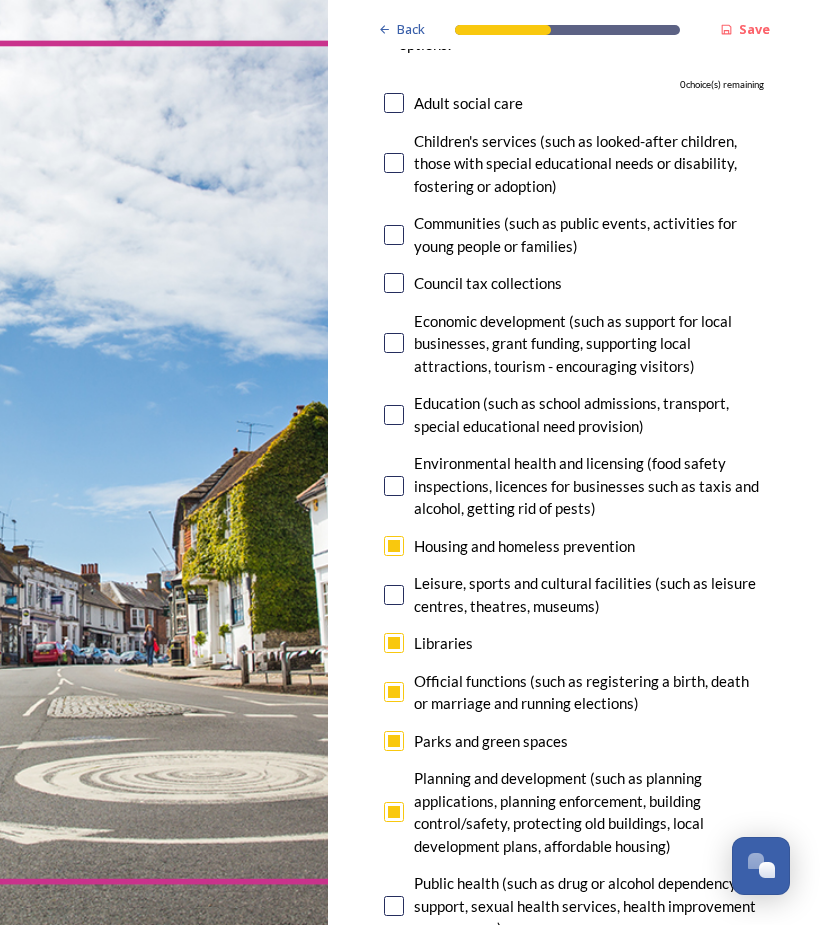 click at bounding box center (394, 692) 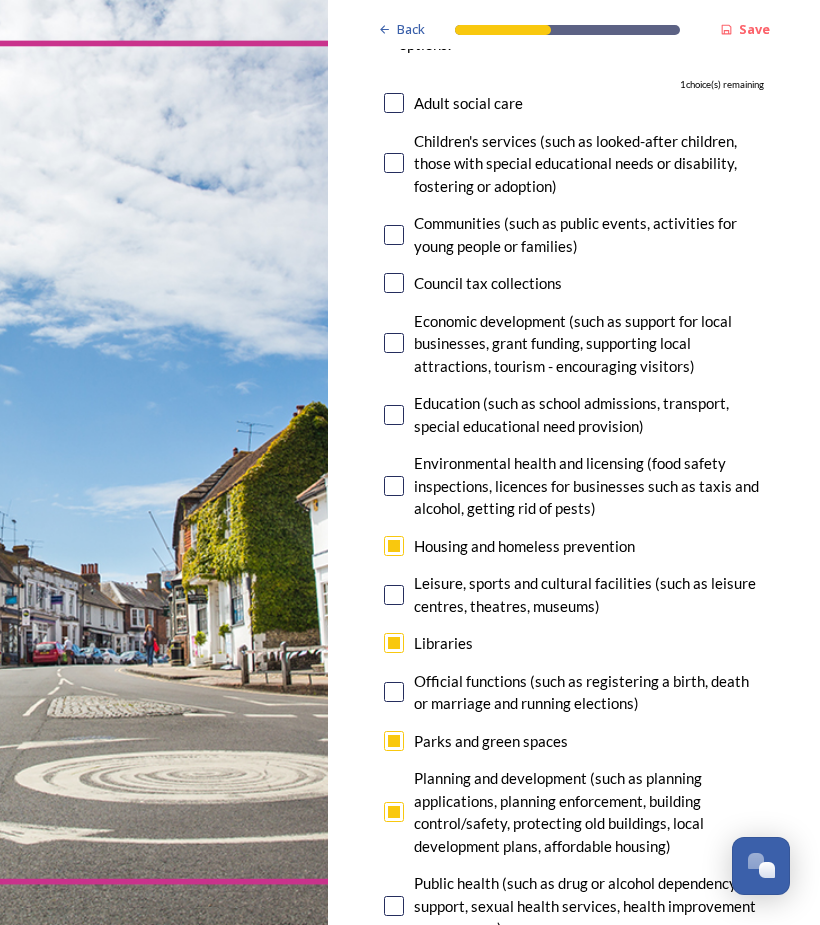 click at bounding box center [394, 741] 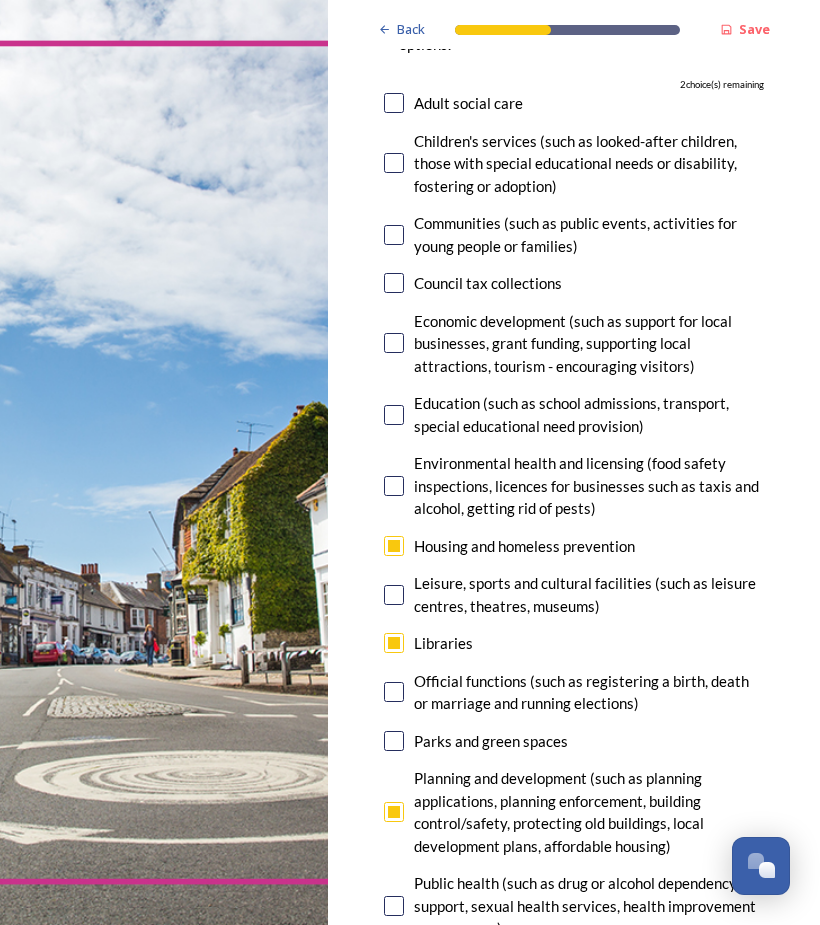 click on "7. Council services will continue, no matter what the local government structure looks like.  ﻿﻿Which of the following council services matter most to you?  You can select up to five options. 2  choice(s) remaining Adult social care   Children's services (such as looked-after children, those with special educational needs or disability, fostering or adoption) Communities (such as public events, activities for young people or families) Council tax collections Economic development (such as support for local businesses, grant funding, supporting local attractions, tourism - encouraging visitors)  Education (such as school admissions, transport, special educational need provision)  Environmental health and licensing (food safety inspections, licences for businesses such as taxis and alcohol, getting rid of pests) Housing and homeless prevention Leisure, sports and cultural facilities (such as leisure centres, theatres, museums) Libraries Parks and green spaces Public safety Trading standards" at bounding box center [574, 546] 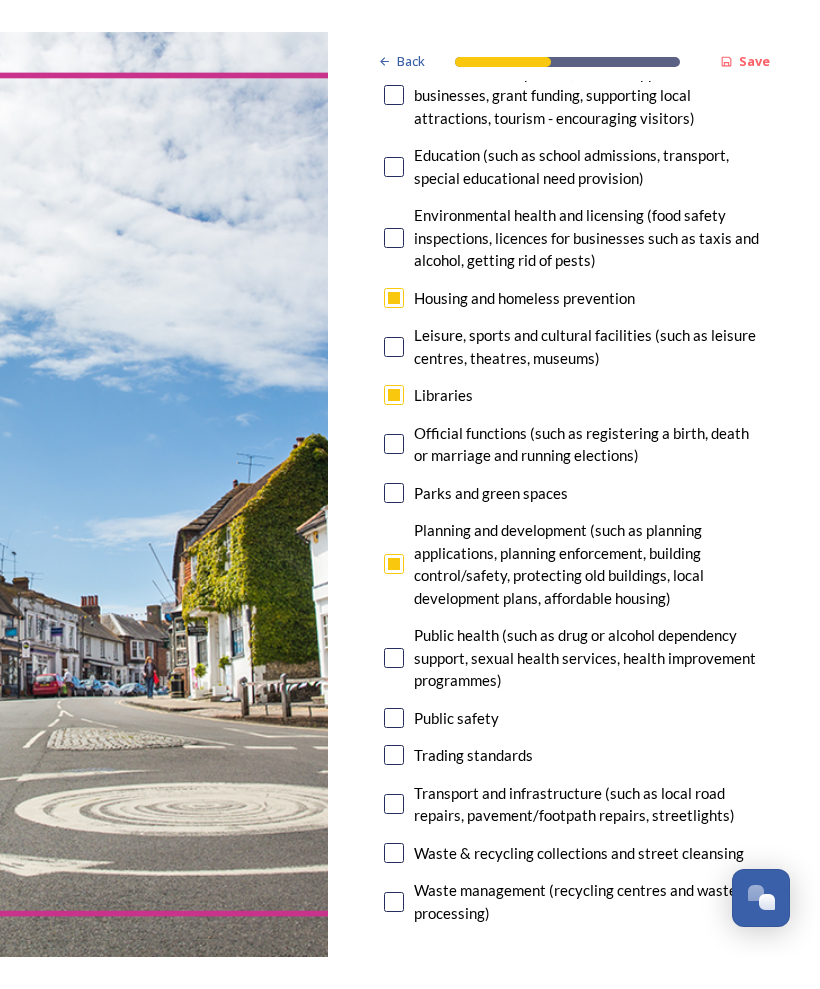scroll, scrollTop: 561, scrollLeft: 0, axis: vertical 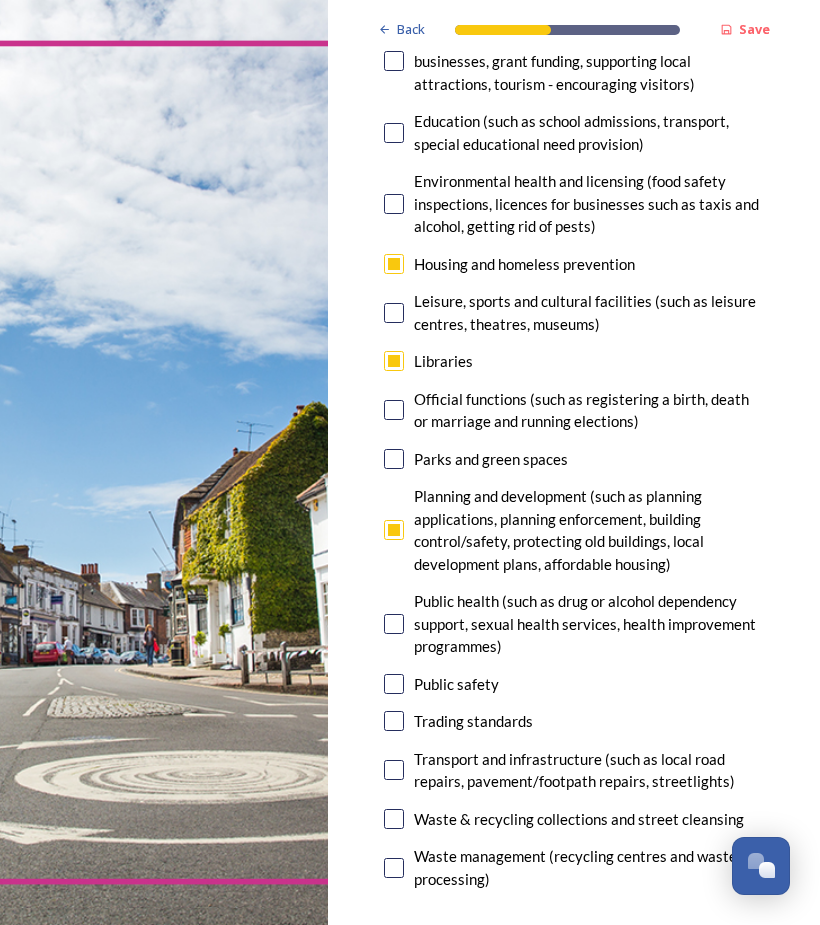 click at bounding box center (394, 684) 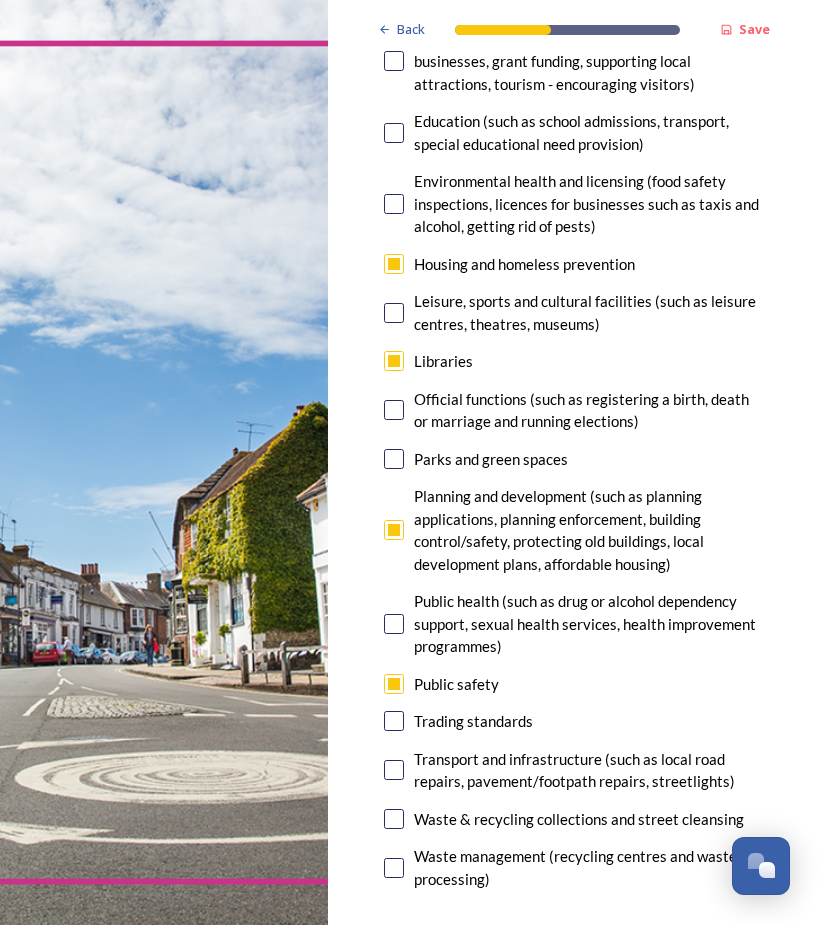 click at bounding box center (394, 770) 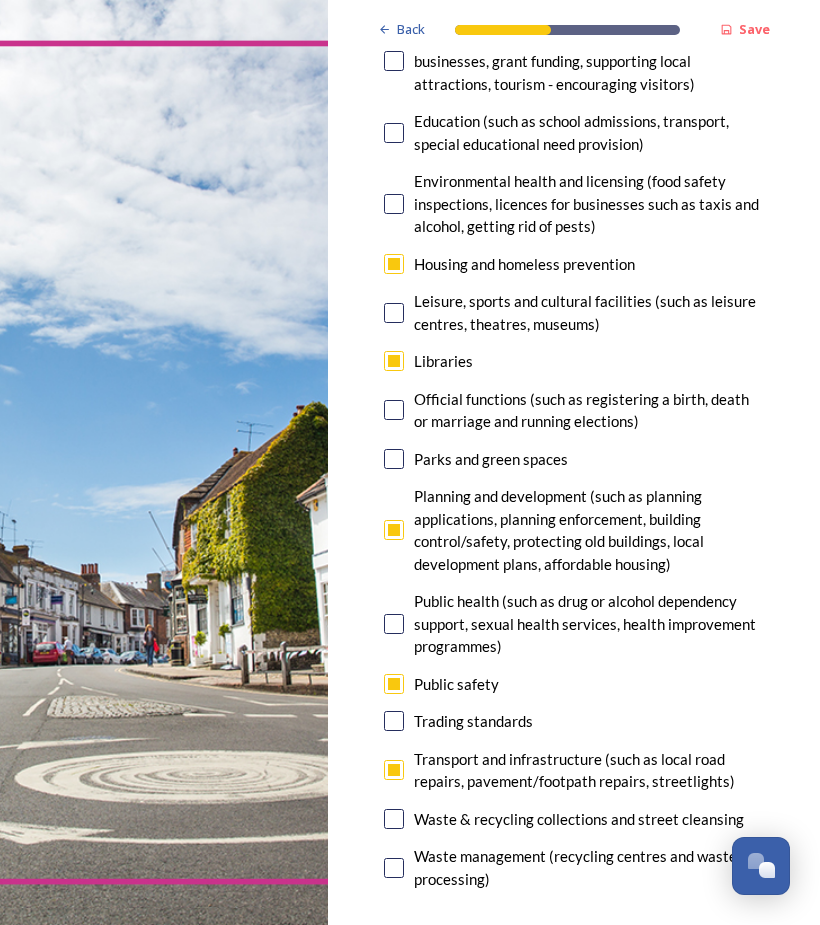 click at bounding box center (394, 819) 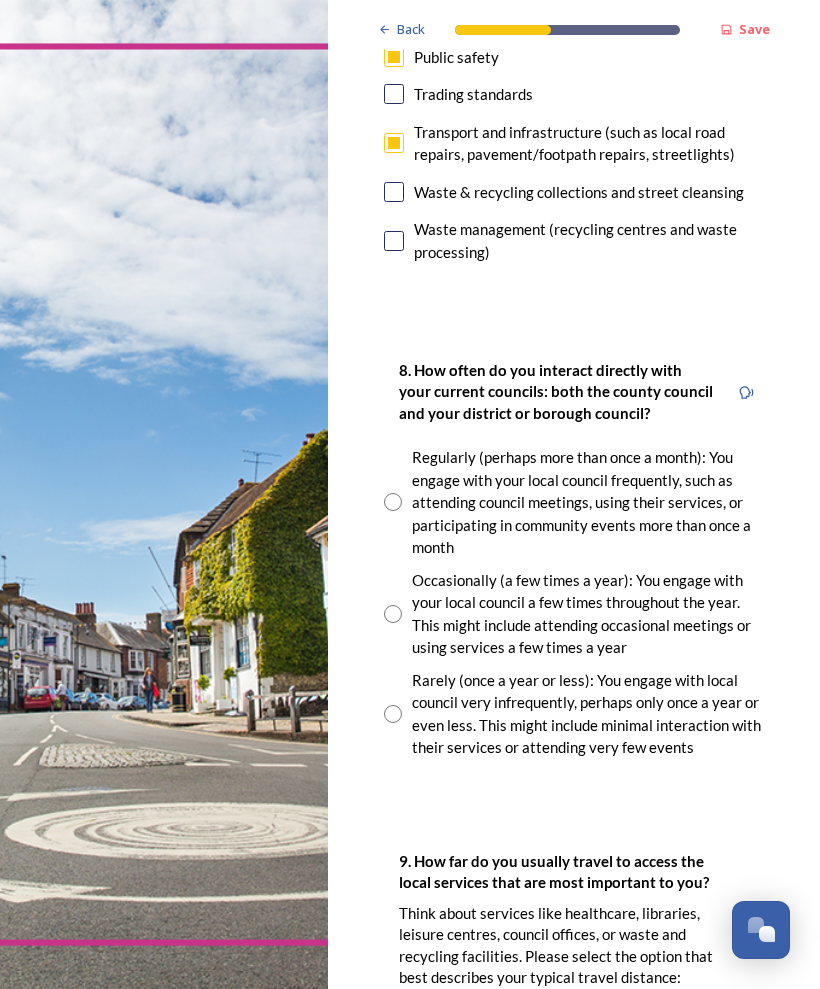 scroll, scrollTop: 1188, scrollLeft: 0, axis: vertical 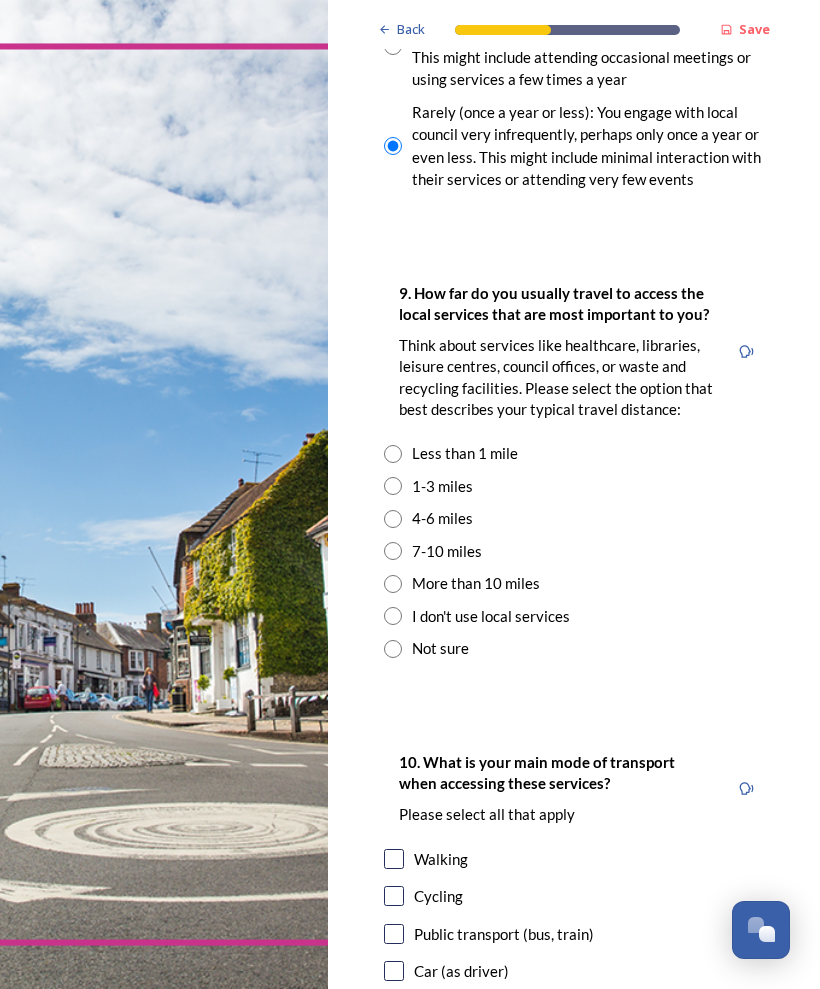 click at bounding box center [393, 454] 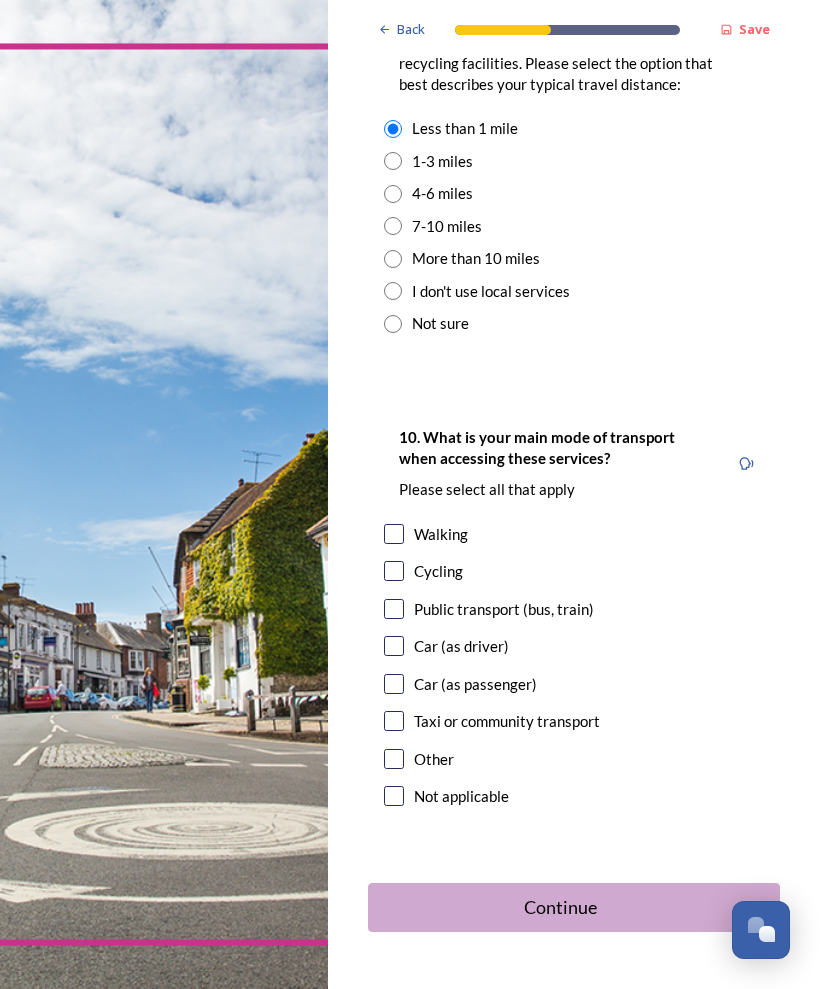 scroll, scrollTop: 2080, scrollLeft: 0, axis: vertical 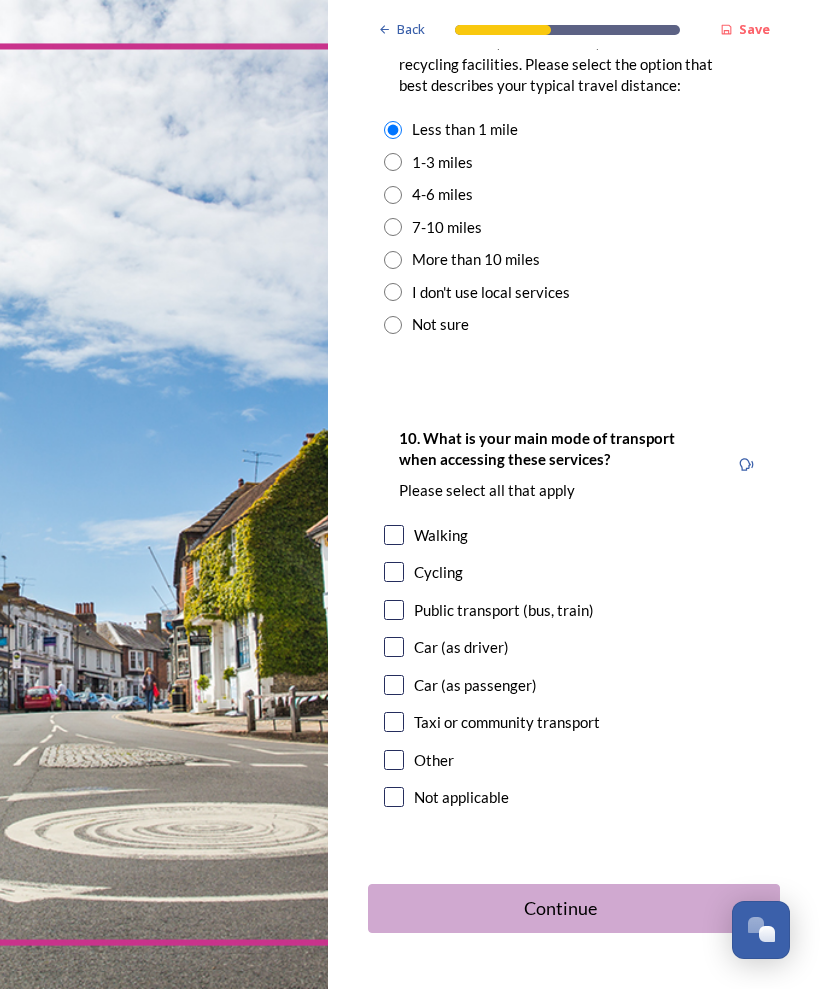 click at bounding box center (394, 610) 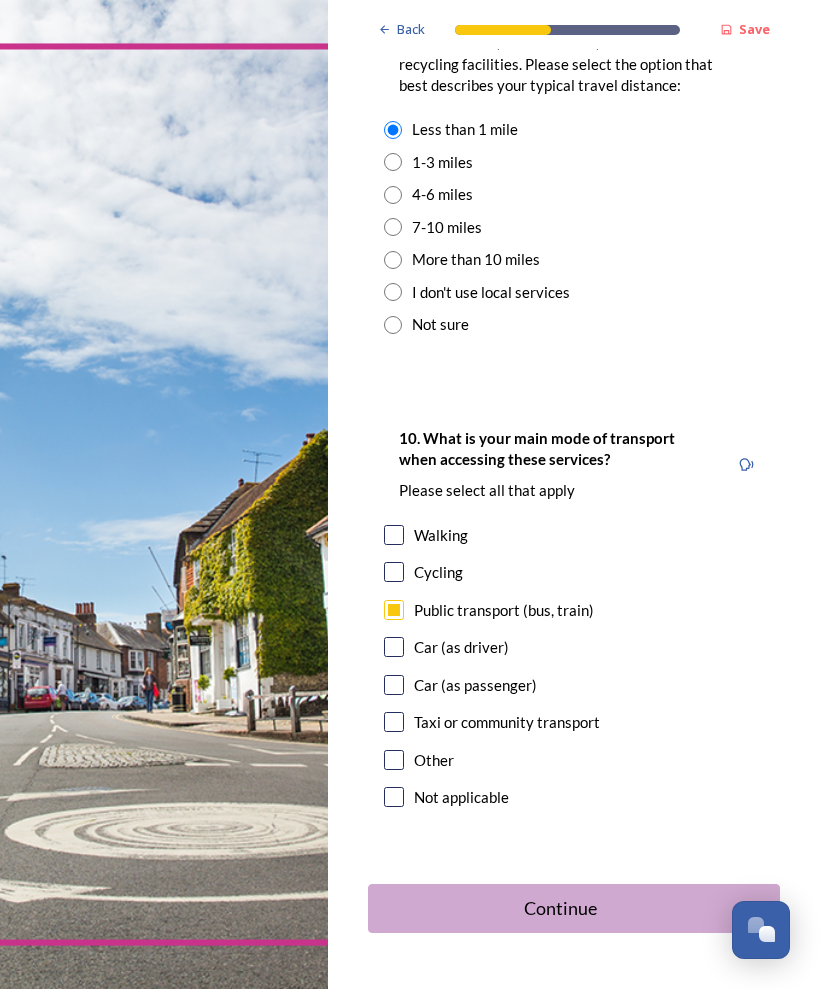 click at bounding box center (394, 722) 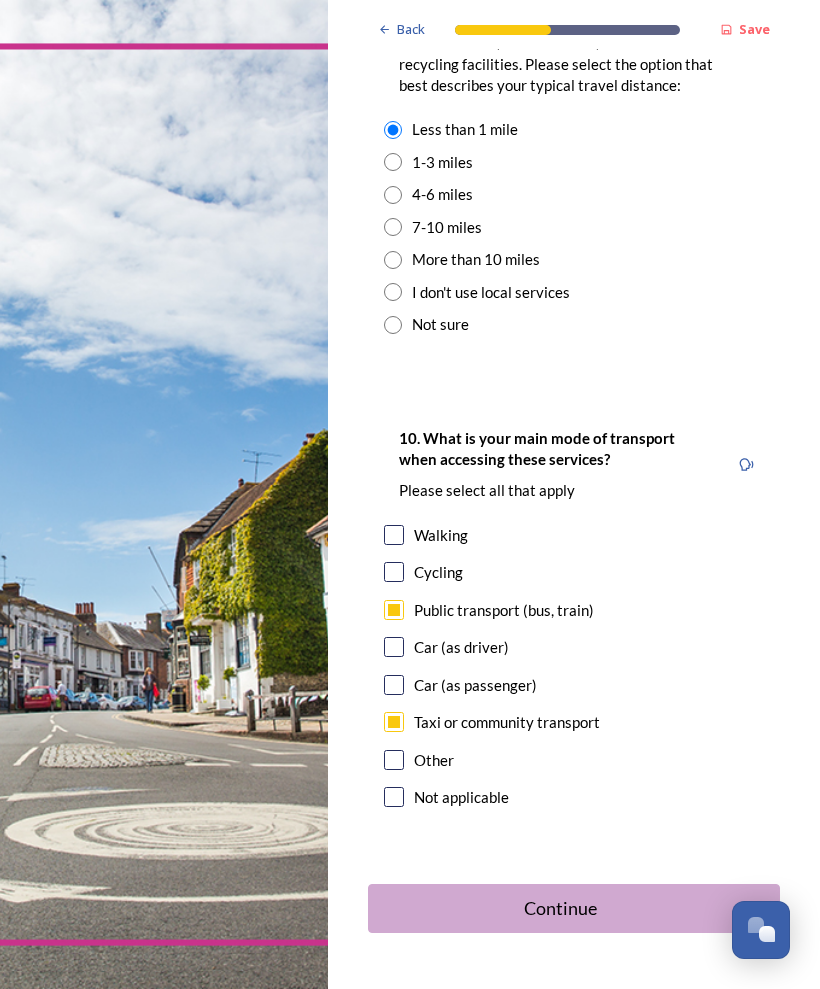 click on "Continue" at bounding box center [560, 908] 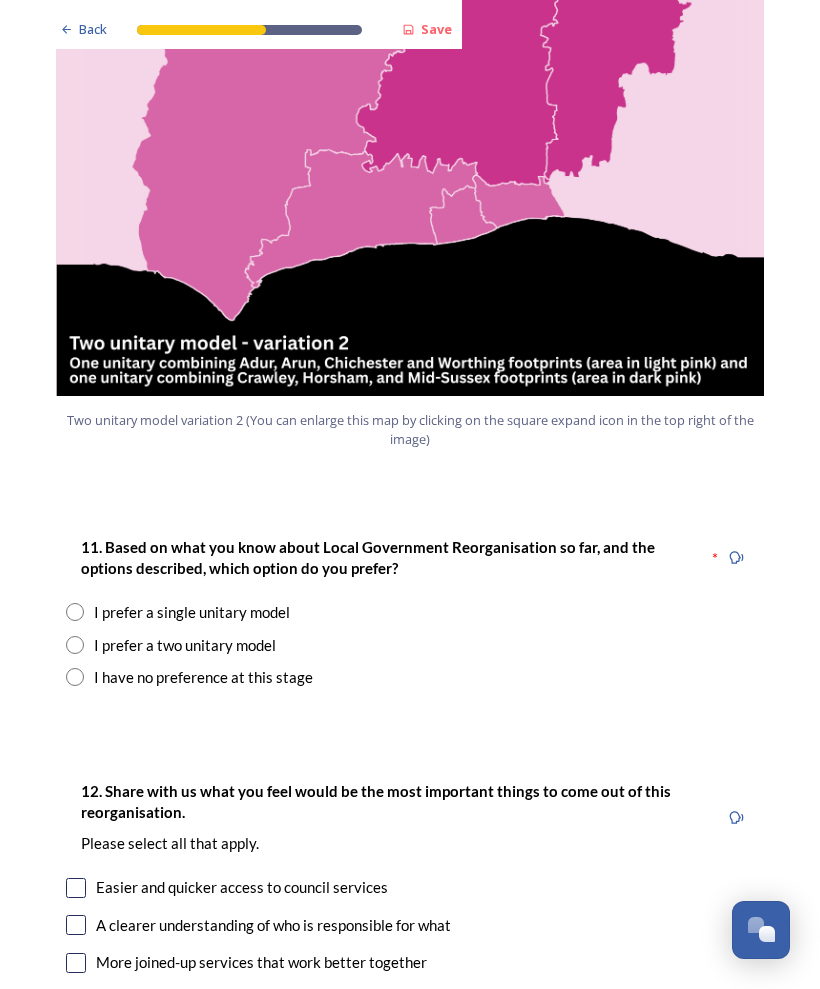 scroll, scrollTop: 2263, scrollLeft: 0, axis: vertical 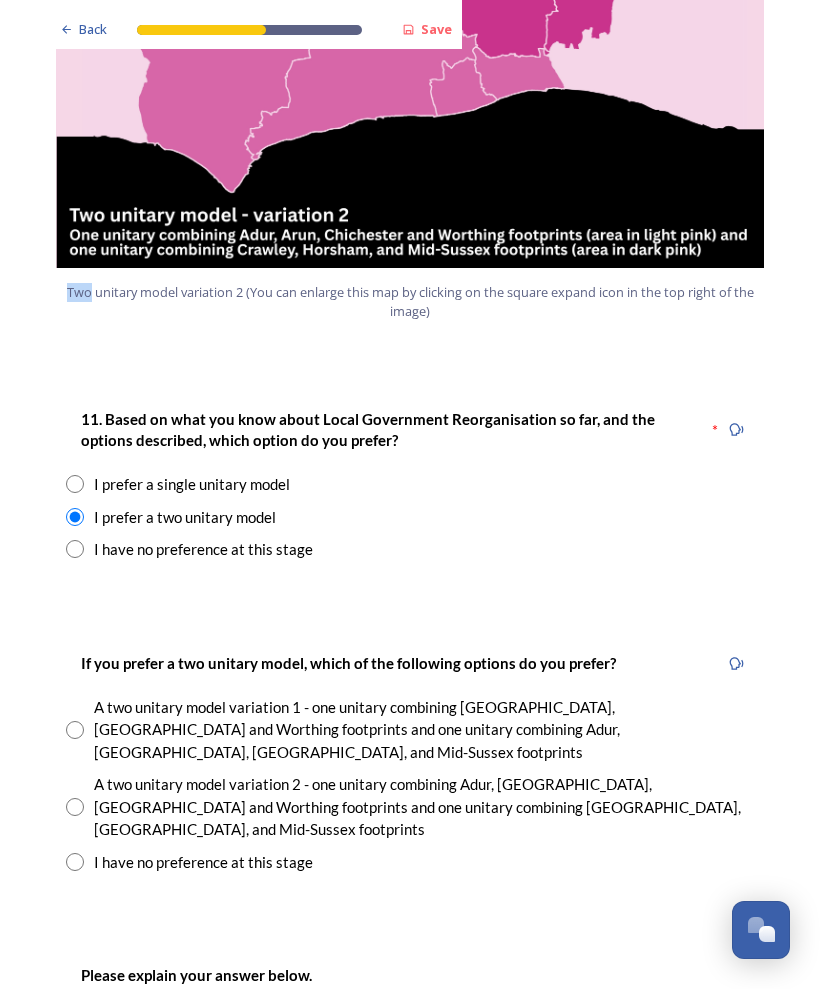 click at bounding box center [75, 730] 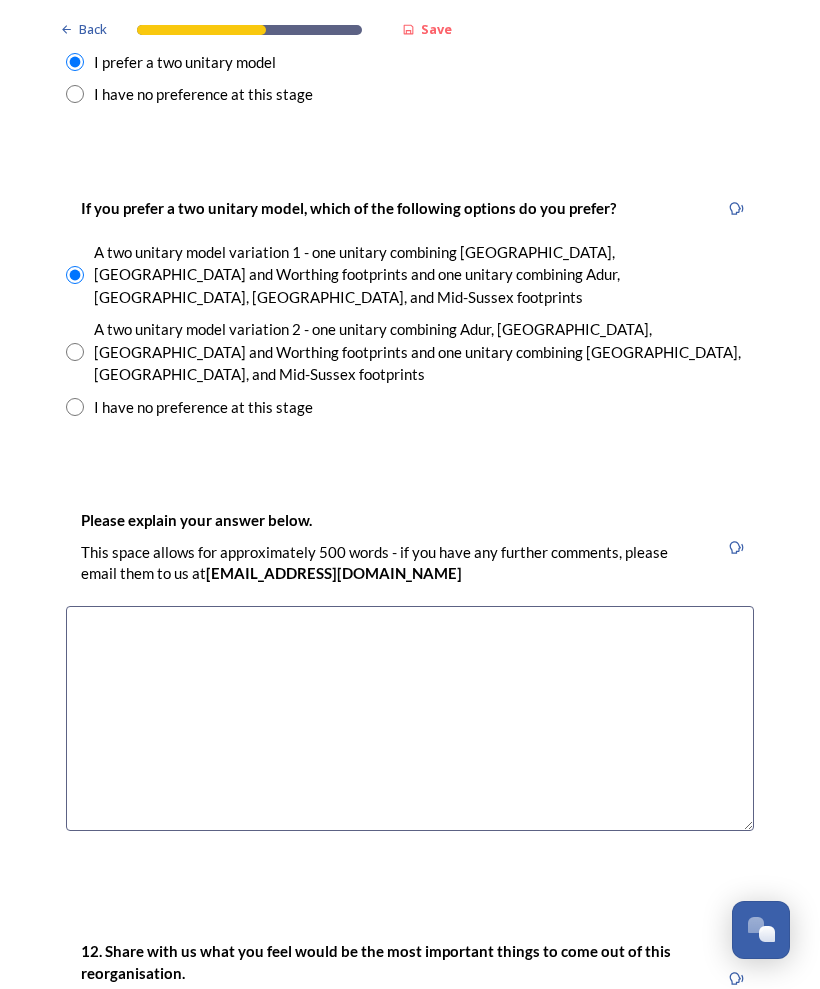 scroll, scrollTop: 2846, scrollLeft: 0, axis: vertical 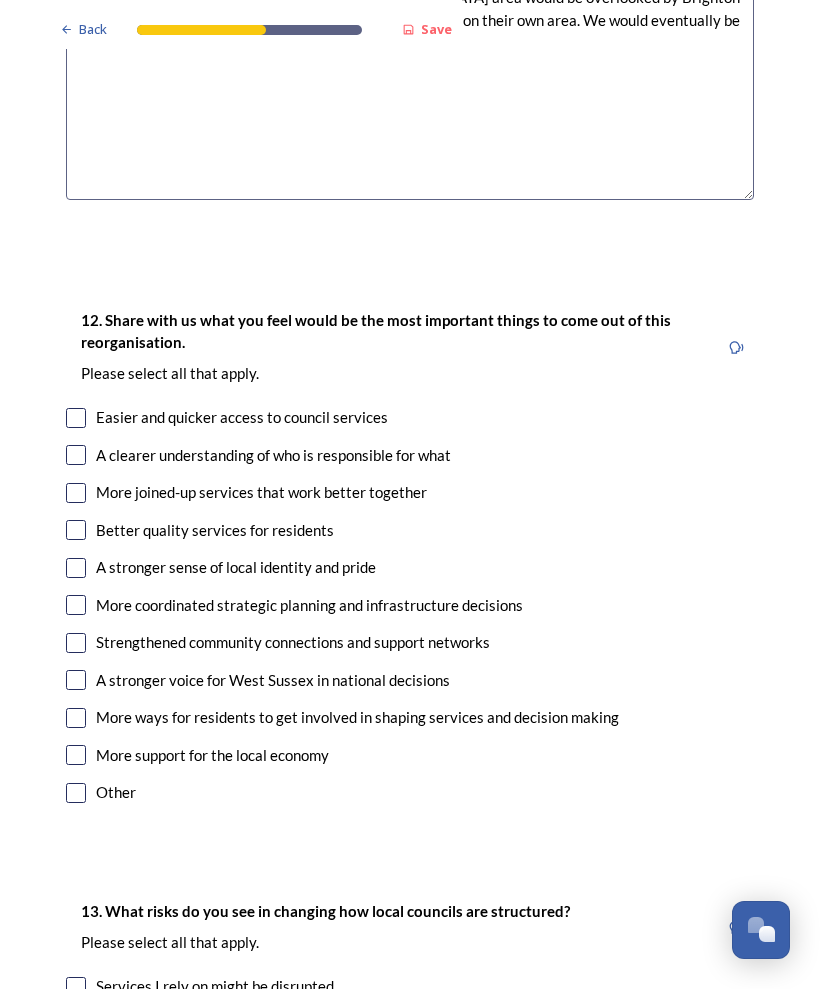 type on "I feel a one unitary unit would mean the [GEOGRAPHIC_DATA] area would be overlooked by Brighton and have no meaning to councillors who would concentrate on their own area. We would eventually be frozen out." 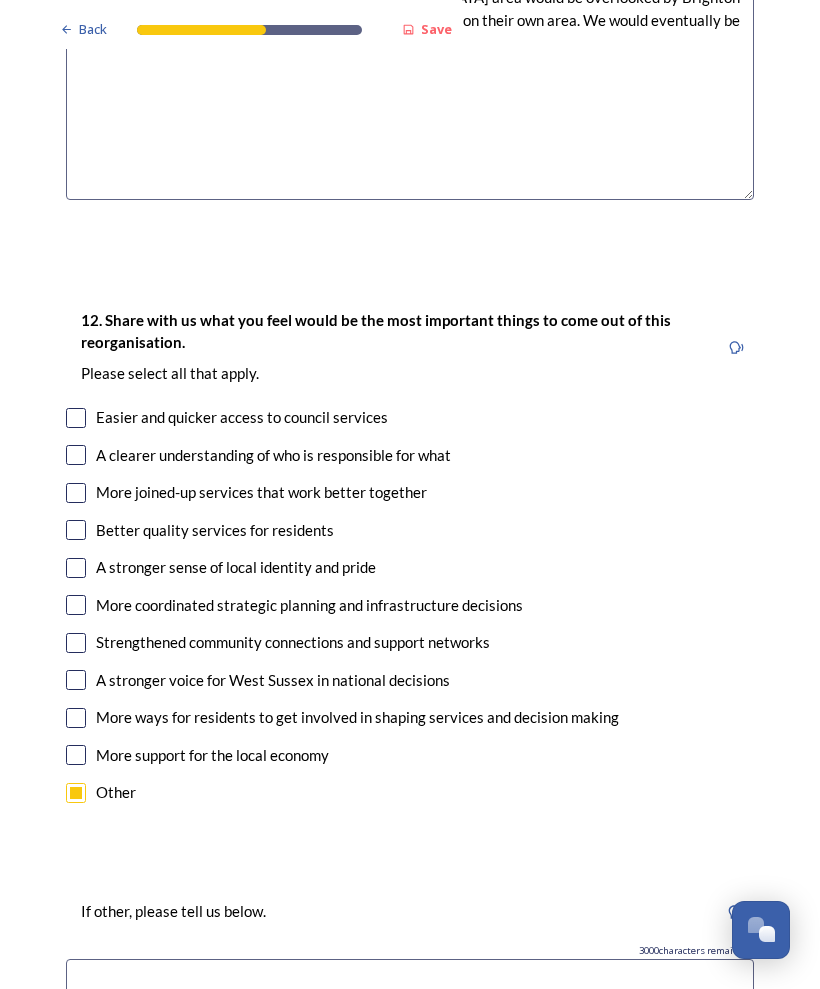click at bounding box center (410, 982) 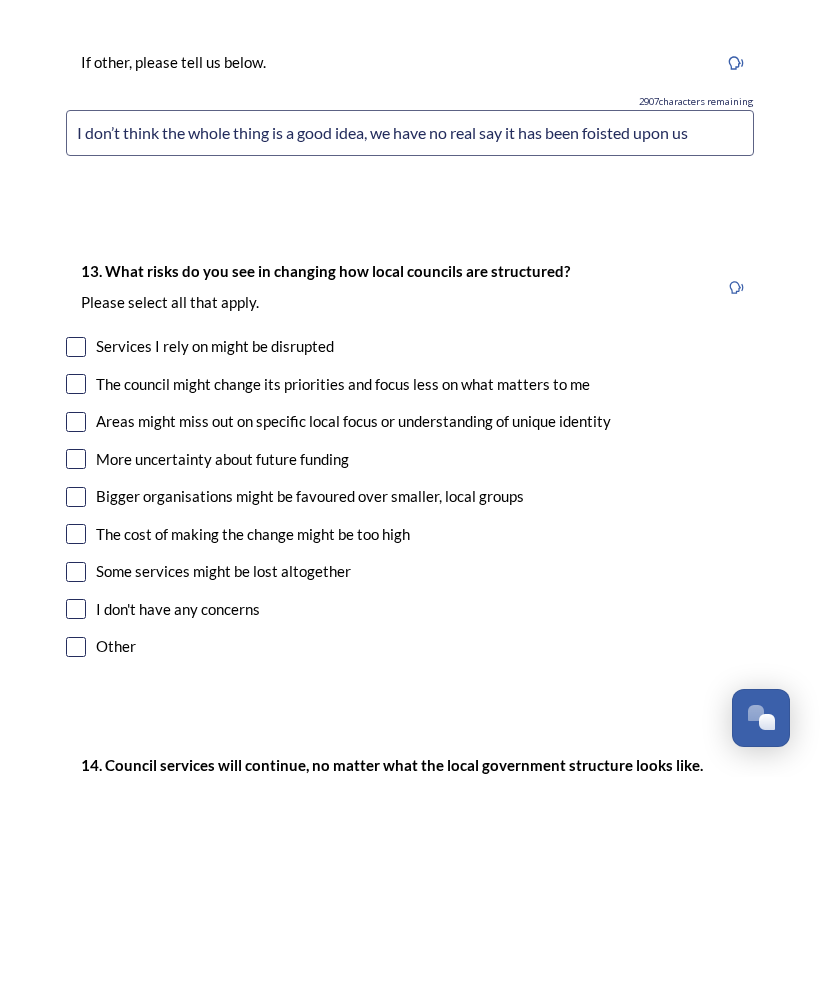 scroll, scrollTop: 4116, scrollLeft: 0, axis: vertical 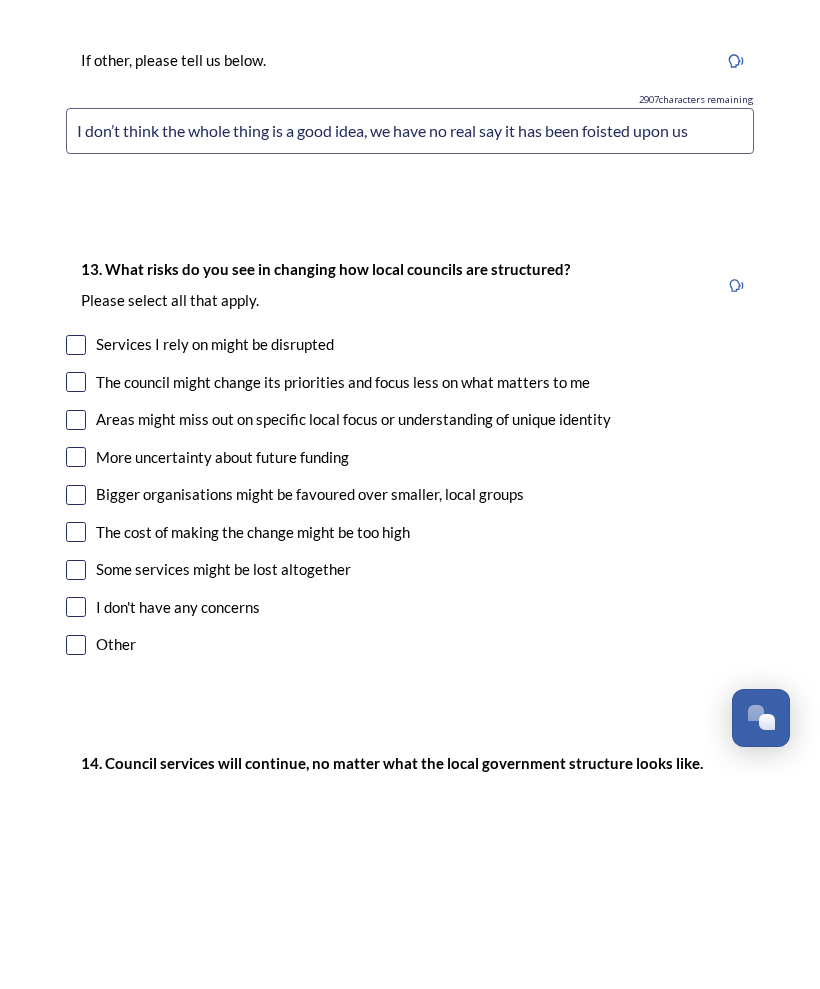 type on "I don’t think the whole thing is a good idea, we have no real say it has been foisted upon us" 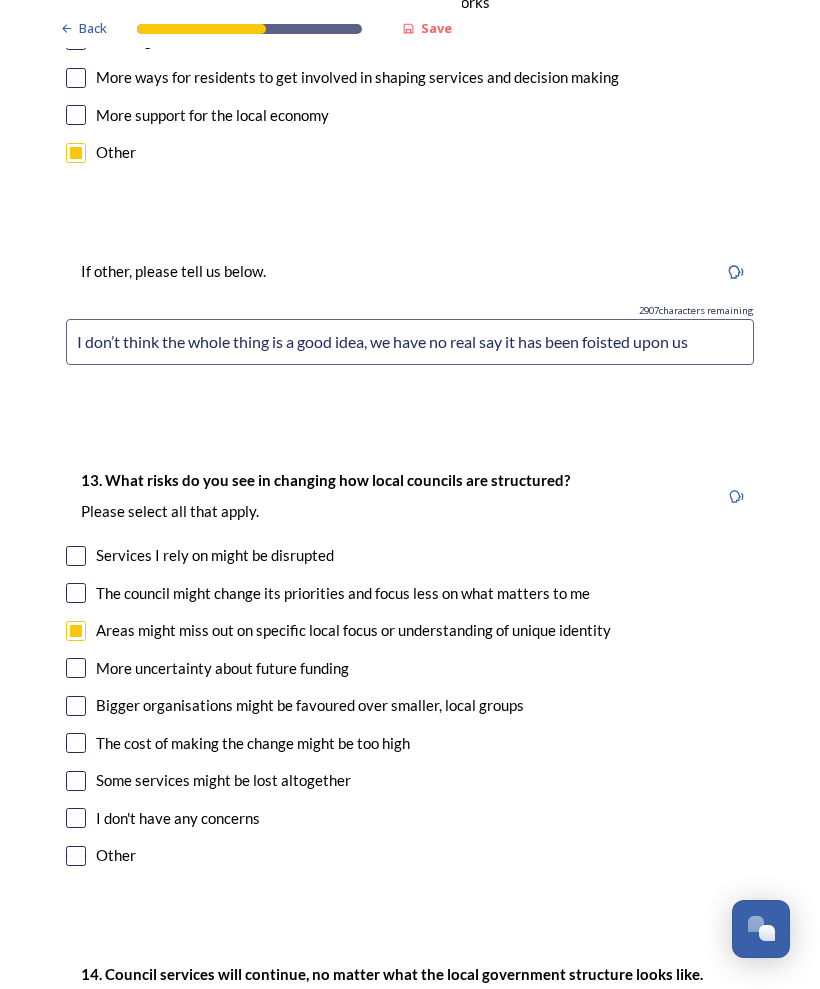 click at bounding box center (76, 744) 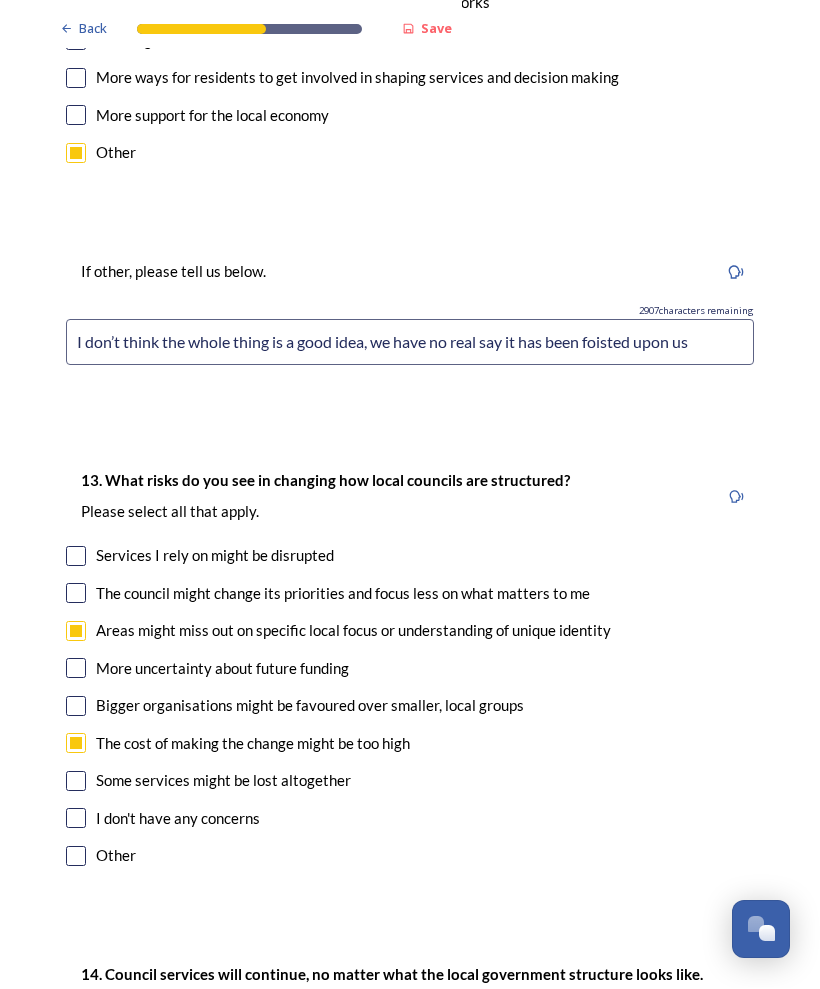 click at bounding box center [76, 782] 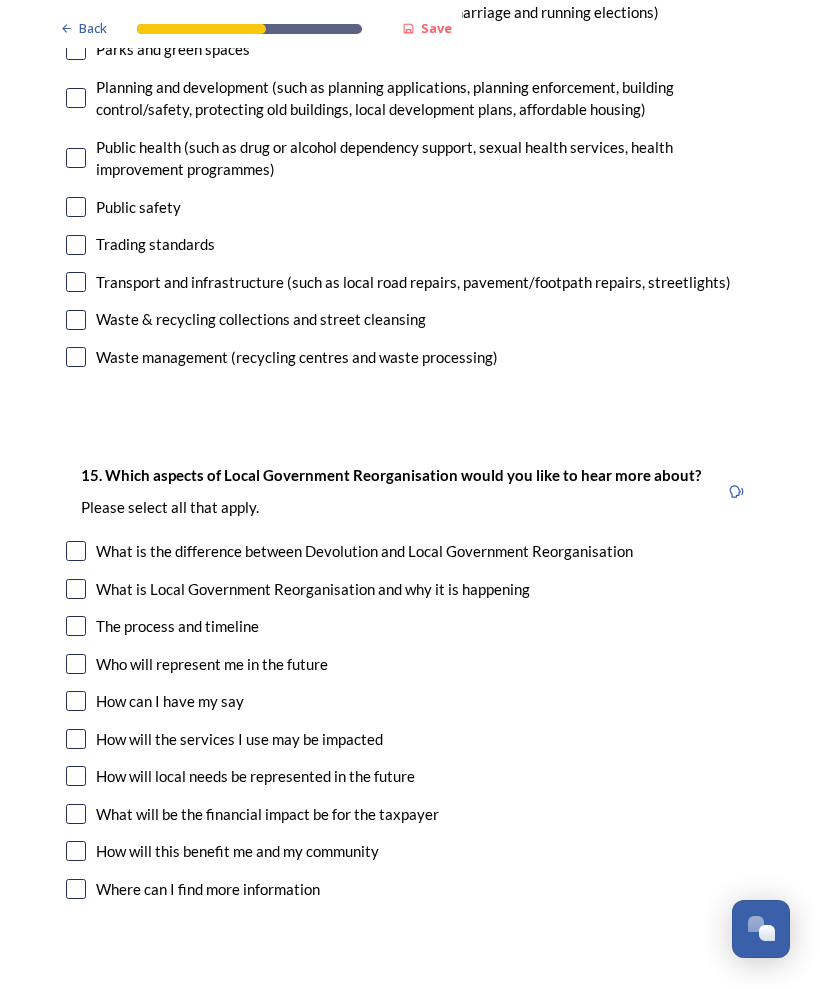scroll, scrollTop: 5653, scrollLeft: 0, axis: vertical 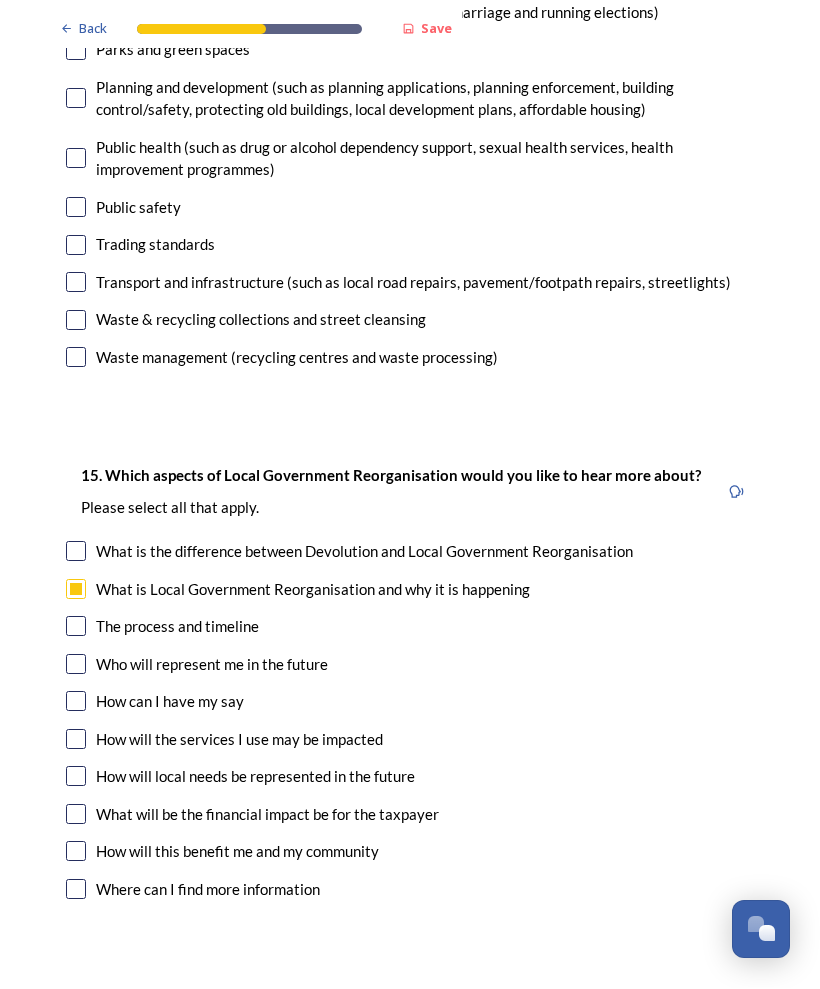 click at bounding box center (76, 702) 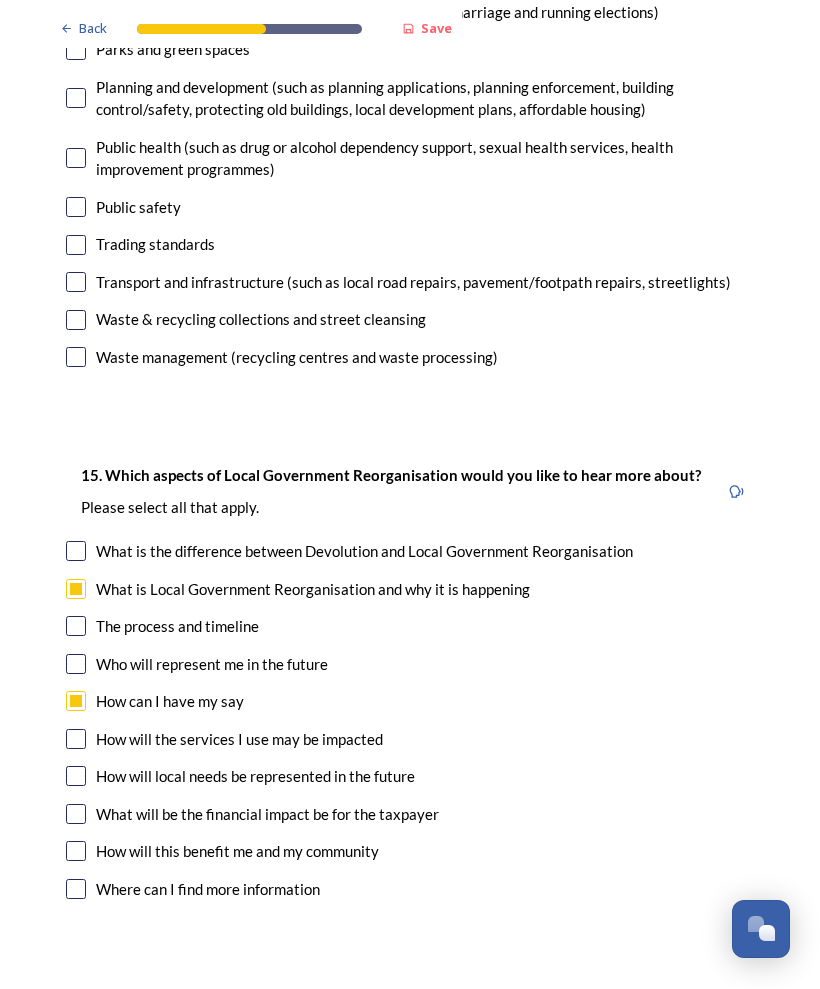 checkbox on "true" 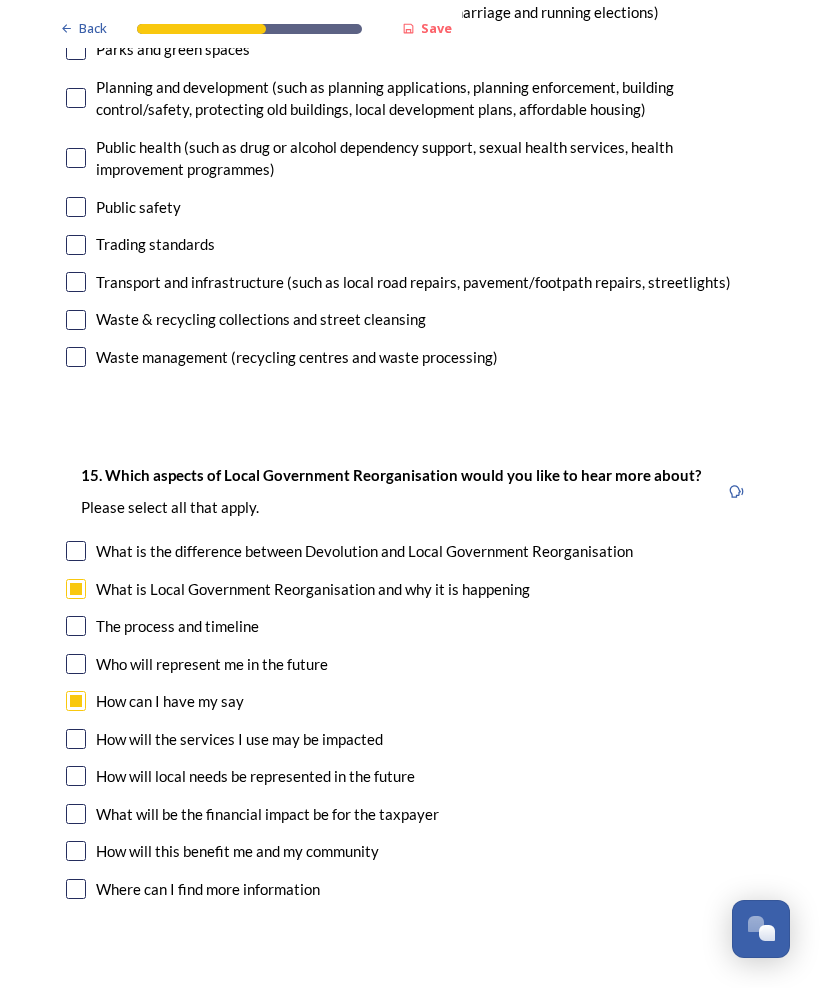 click at bounding box center [76, 777] 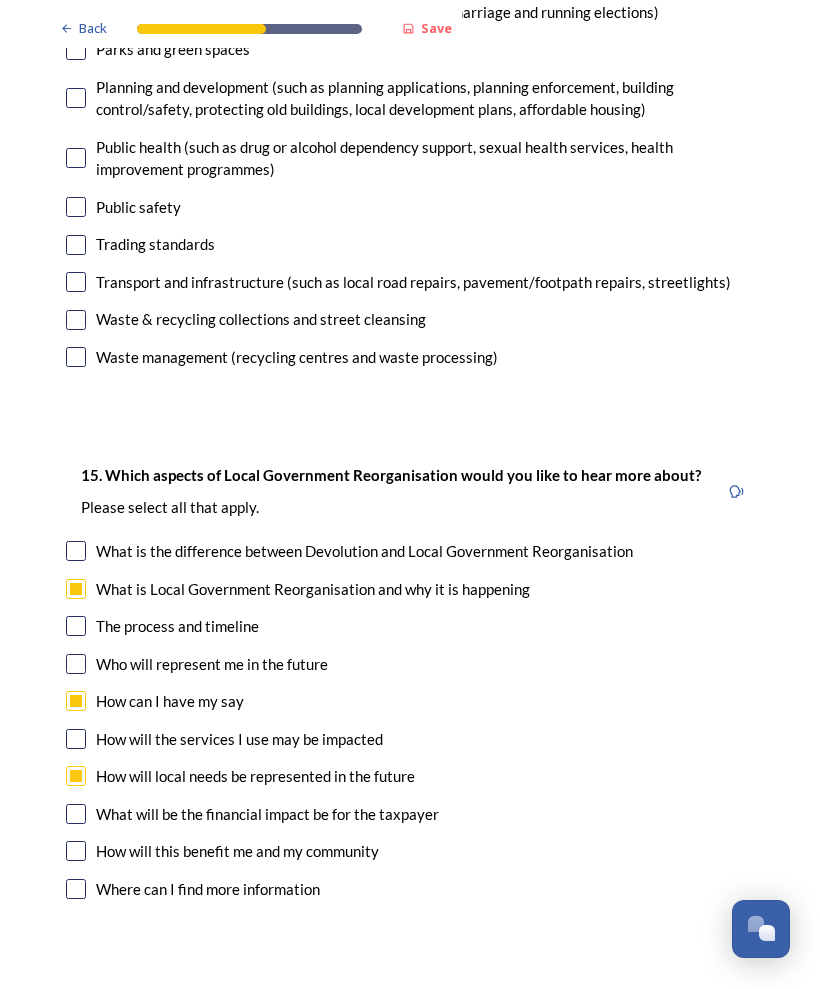 click at bounding box center [76, 815] 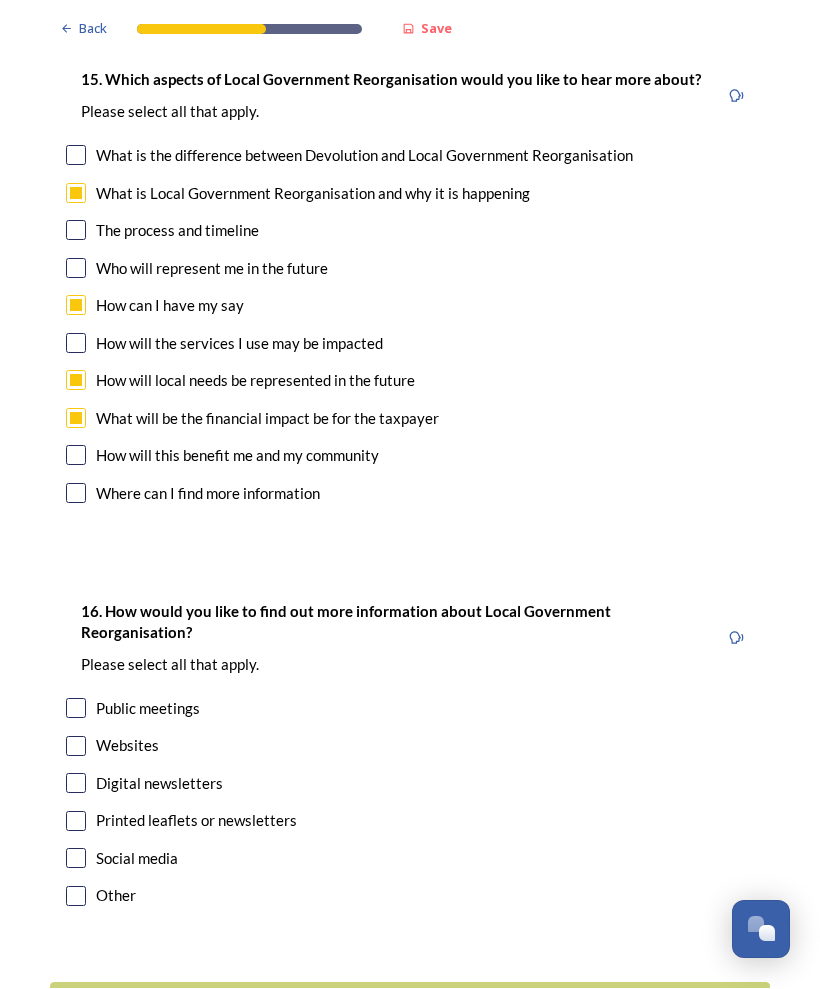 scroll, scrollTop: 6048, scrollLeft: 0, axis: vertical 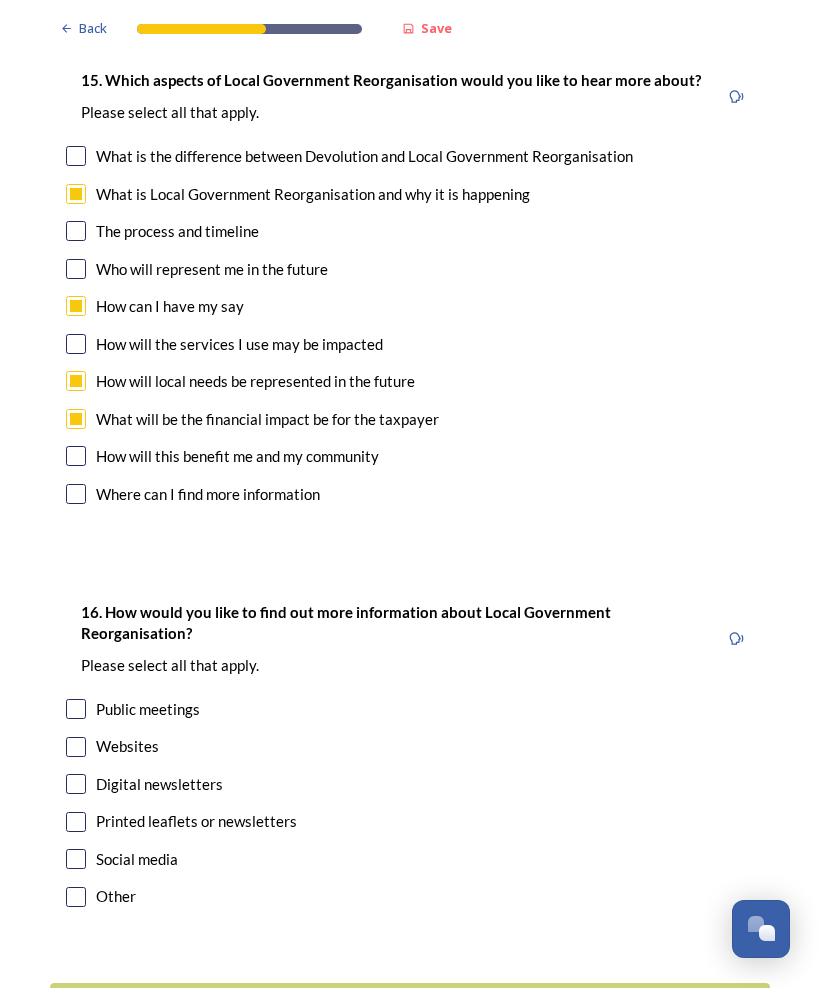 click at bounding box center (76, 860) 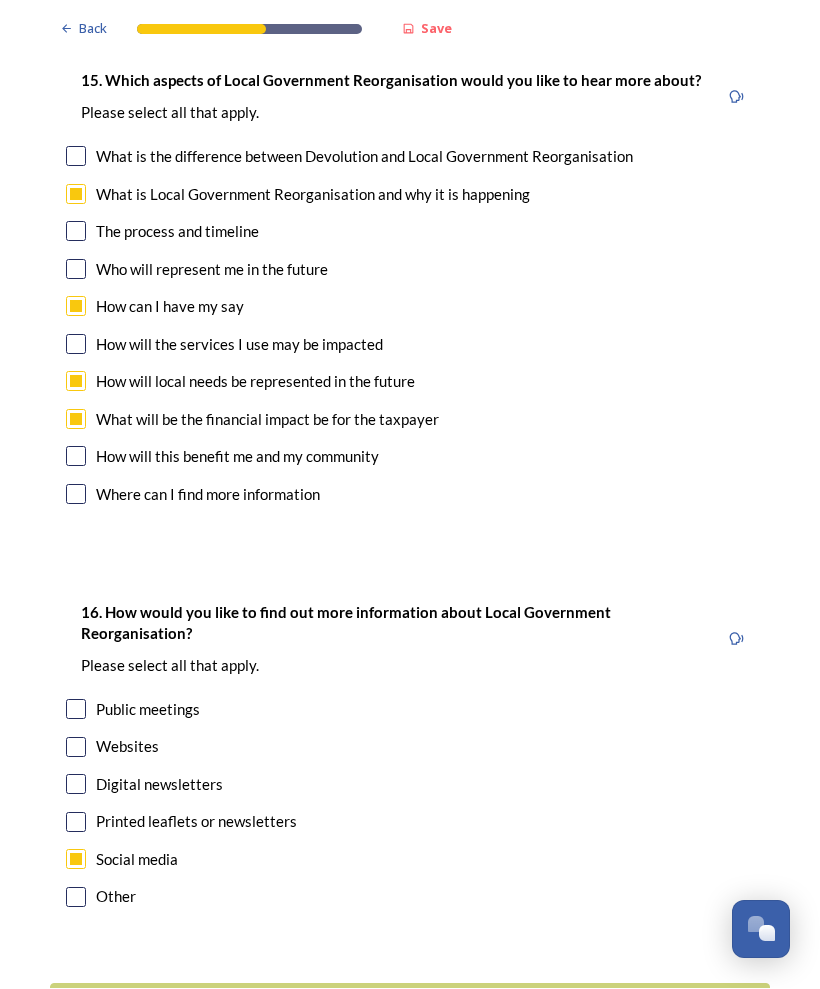 click on "Continue" at bounding box center (396, 1008) 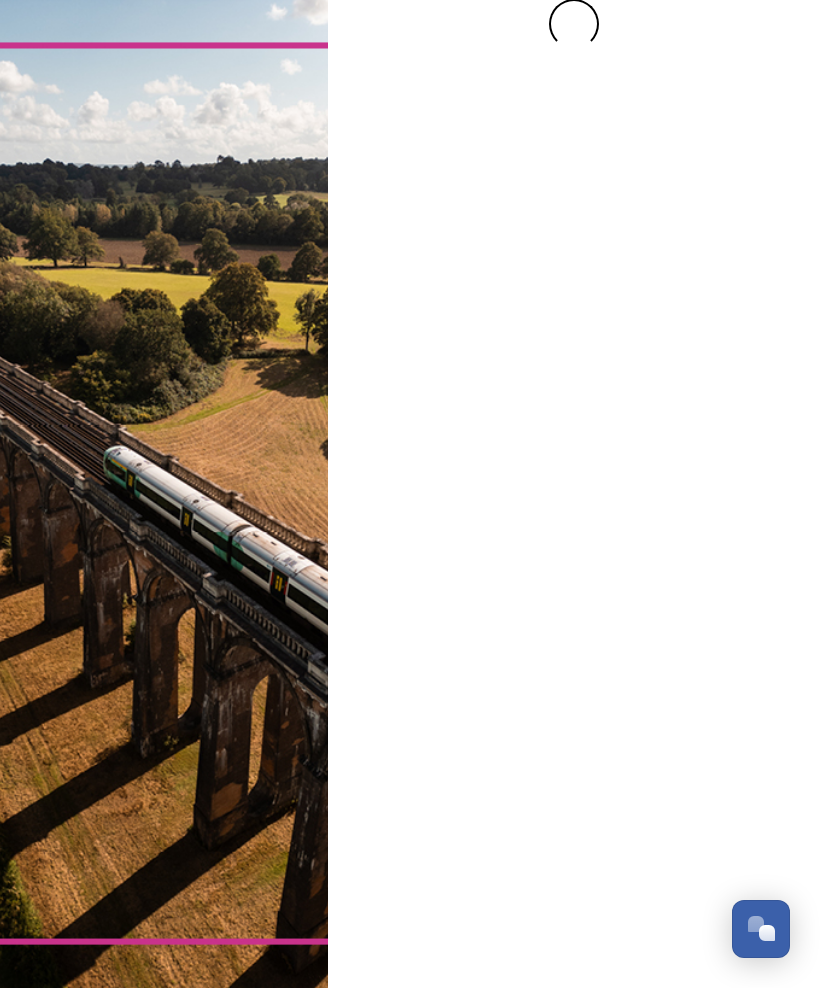 scroll, scrollTop: 0, scrollLeft: 0, axis: both 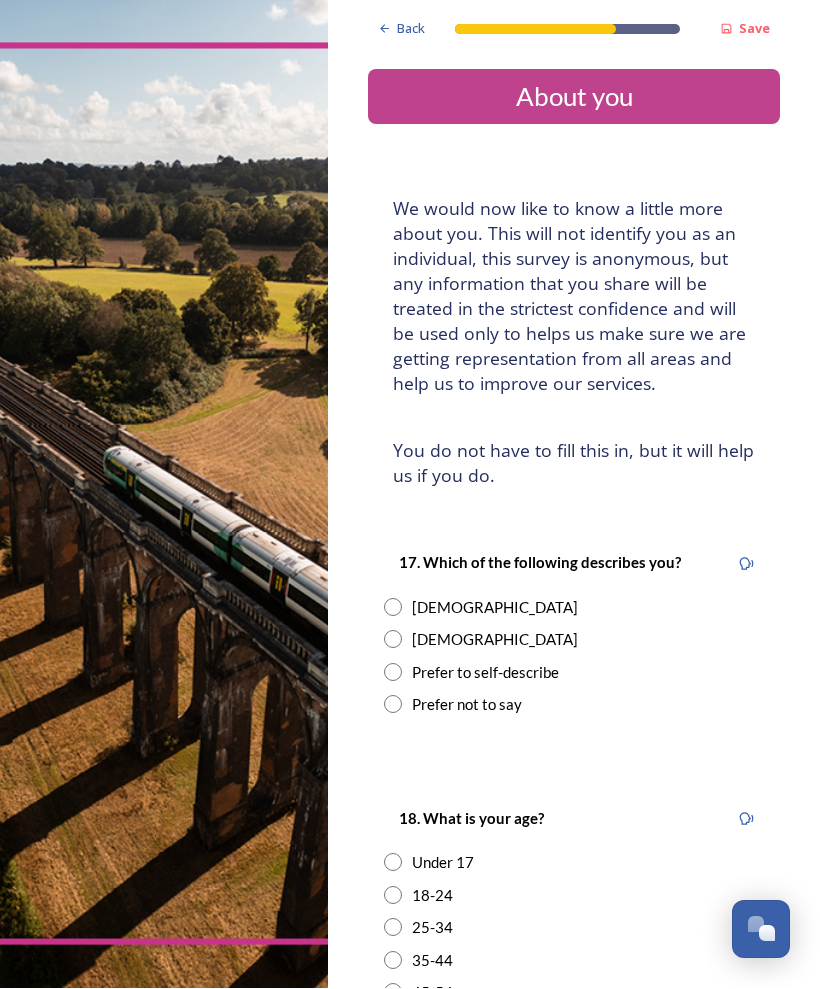 click at bounding box center (393, 608) 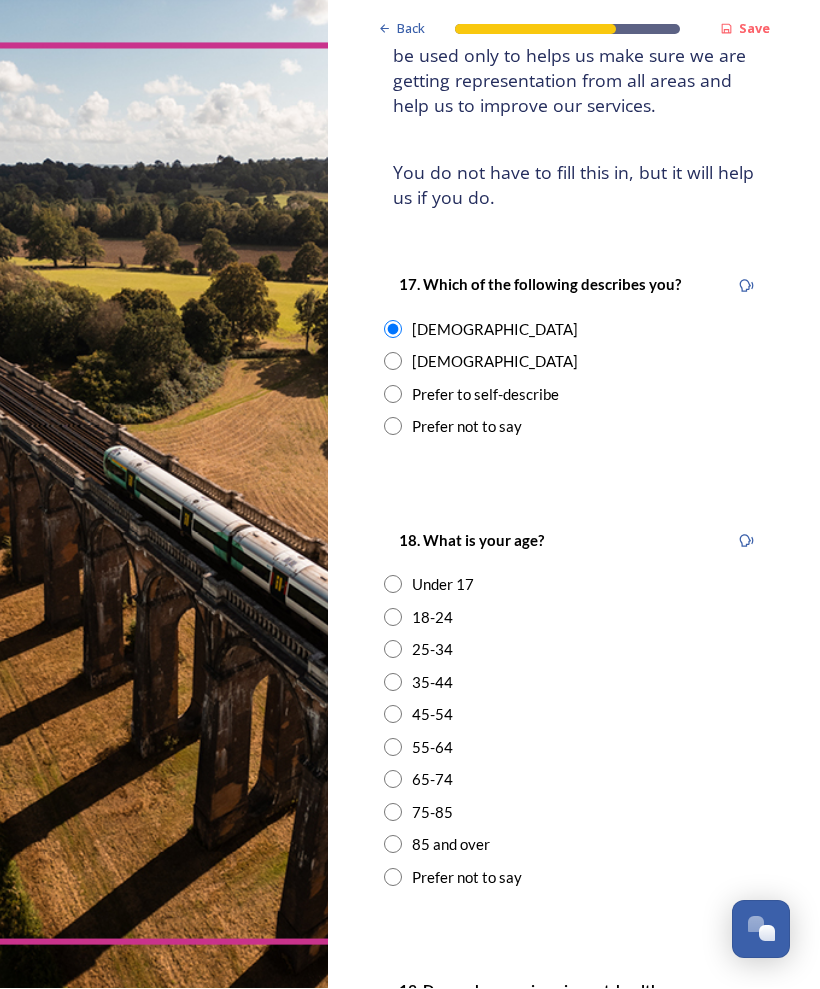 scroll, scrollTop: 278, scrollLeft: 0, axis: vertical 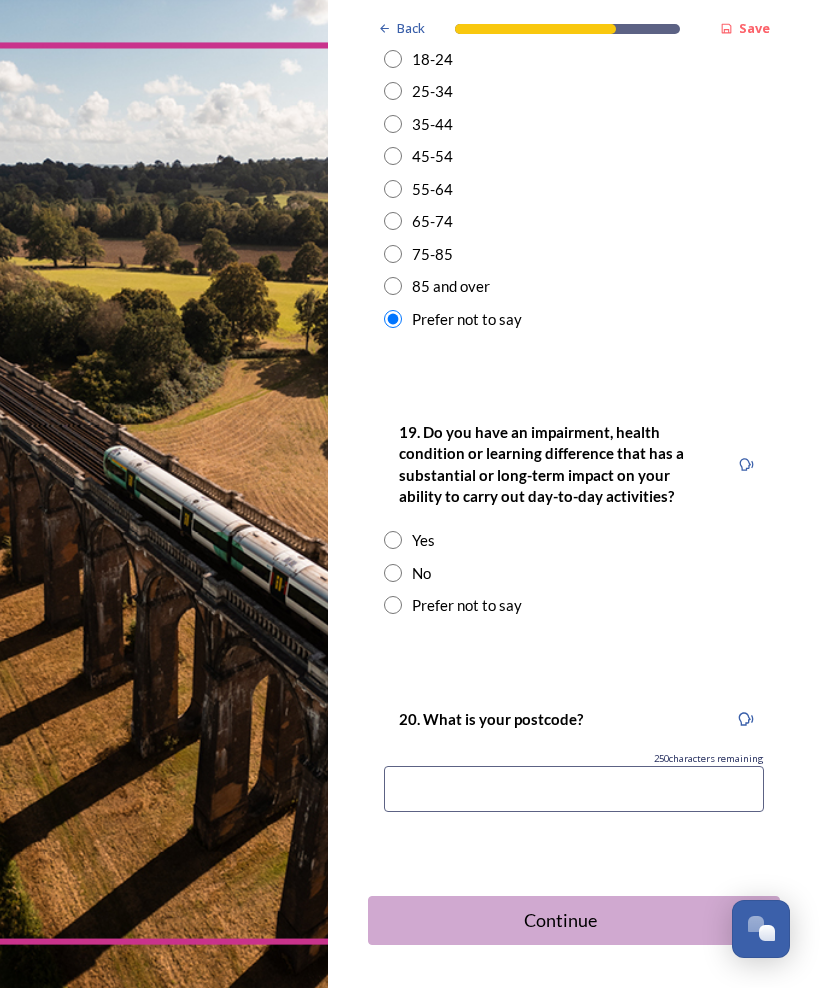 click at bounding box center [393, 574] 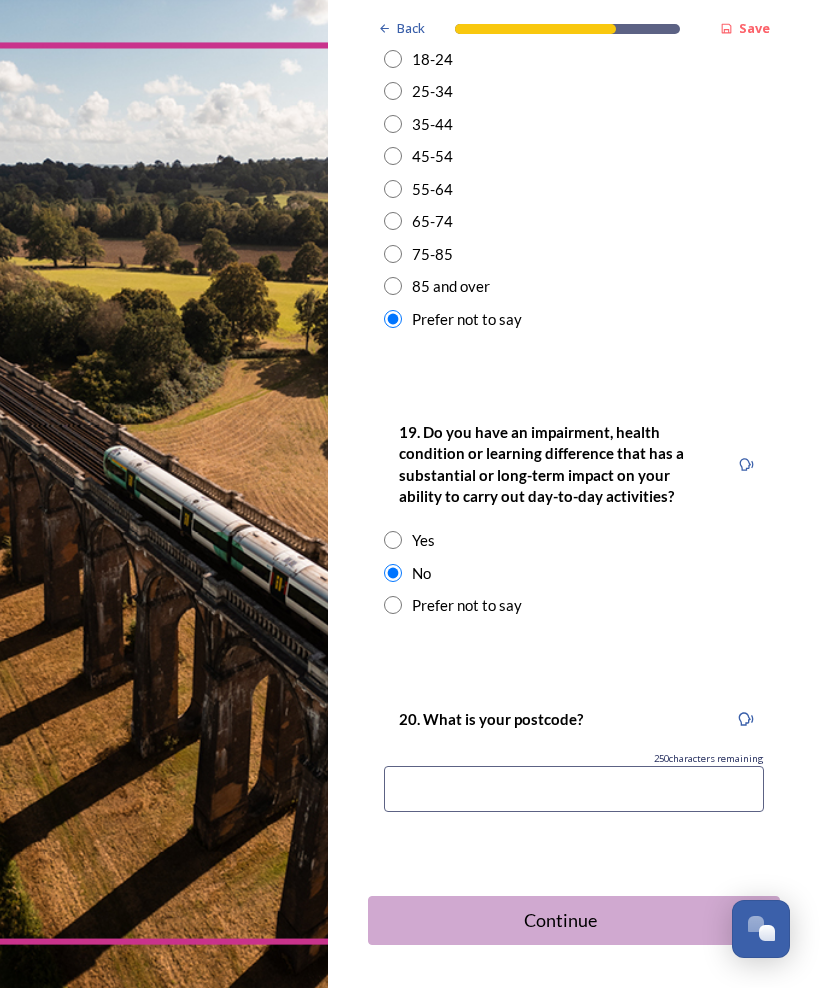 click at bounding box center (574, 790) 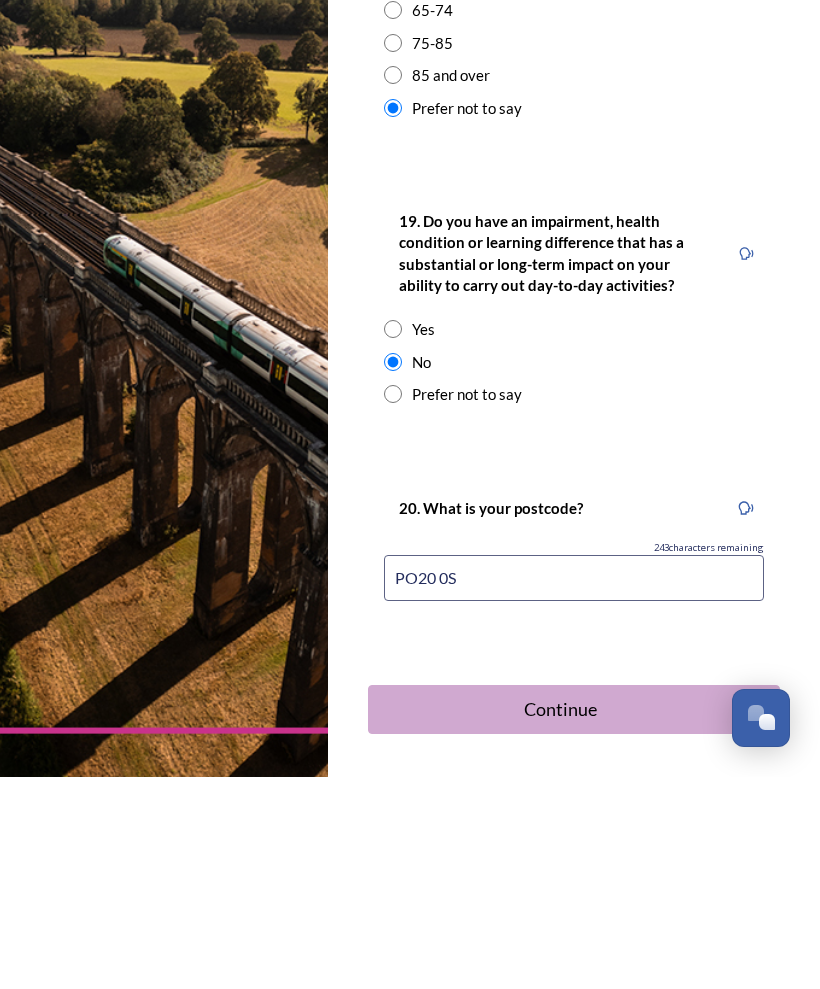 type on "PO20 0ST" 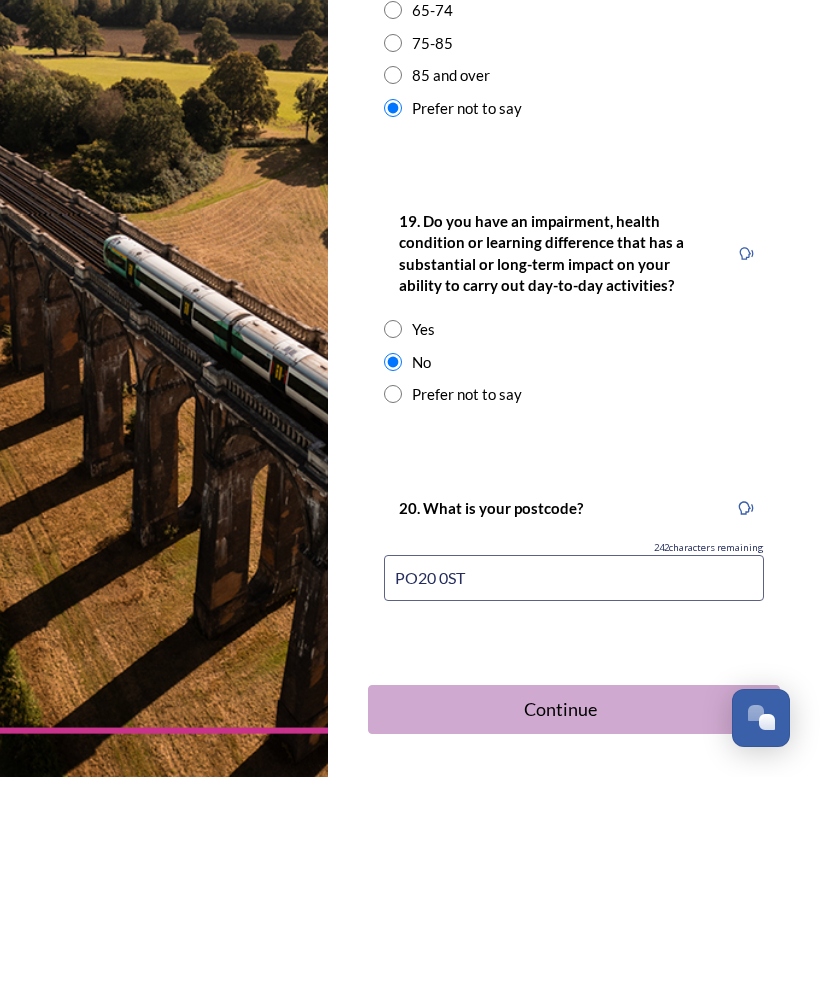 click on "Continue" at bounding box center (560, 921) 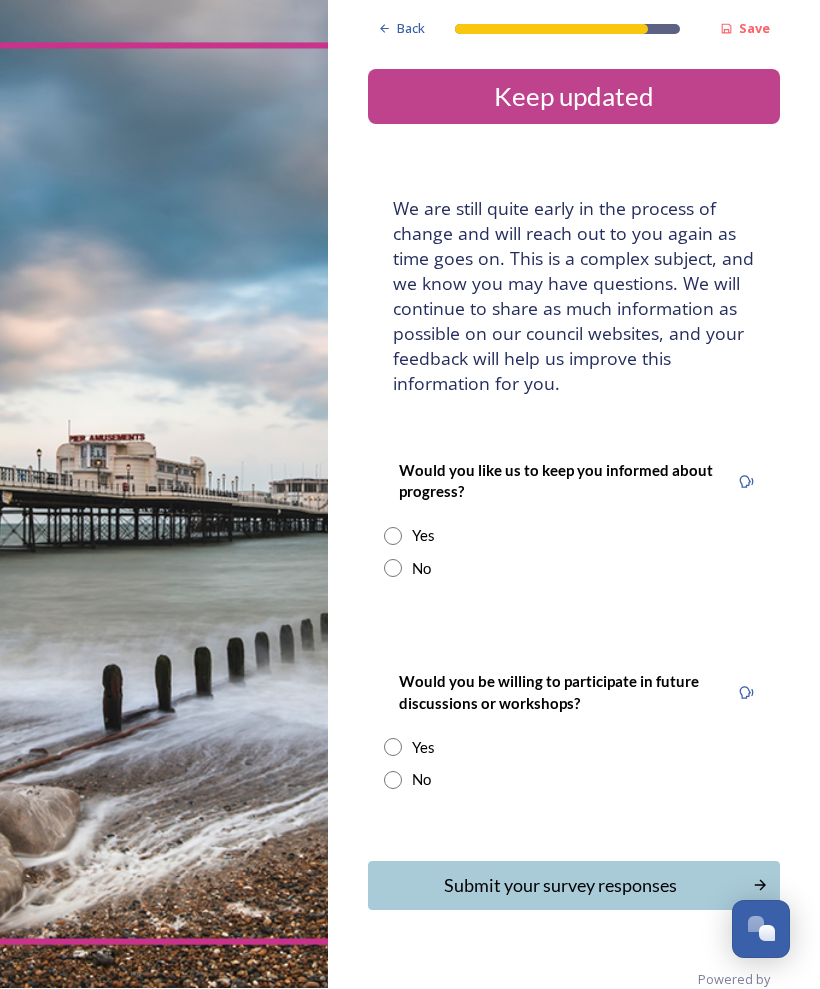 click at bounding box center (393, 537) 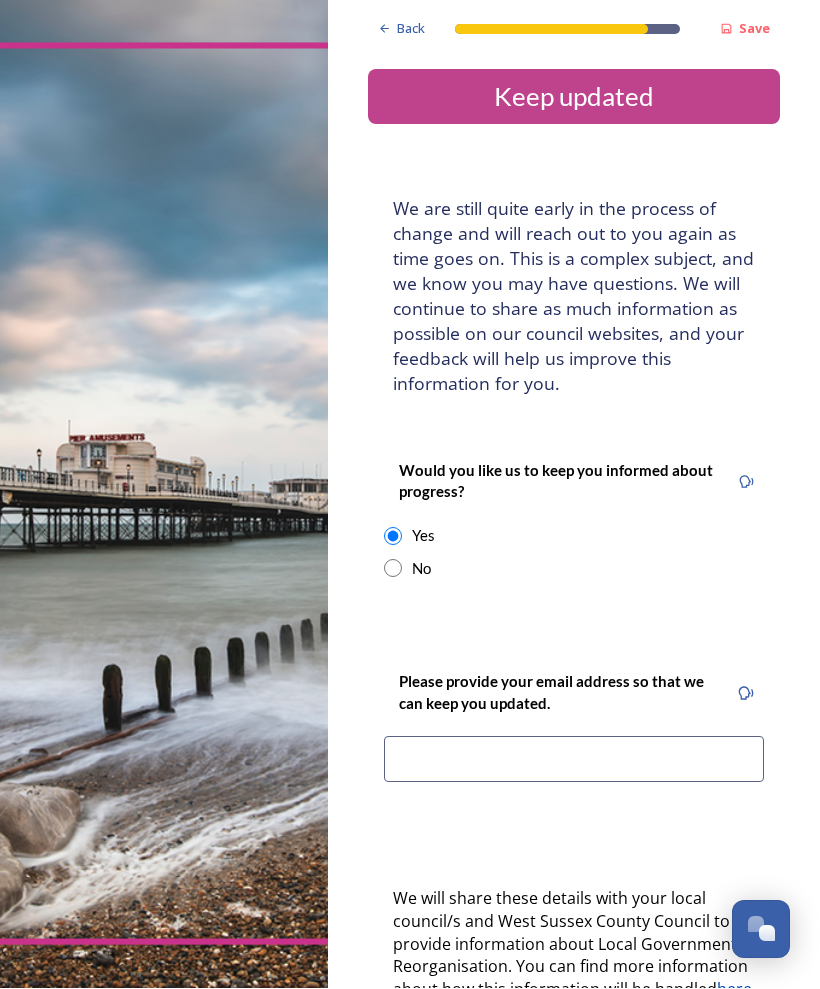 click at bounding box center (574, 760) 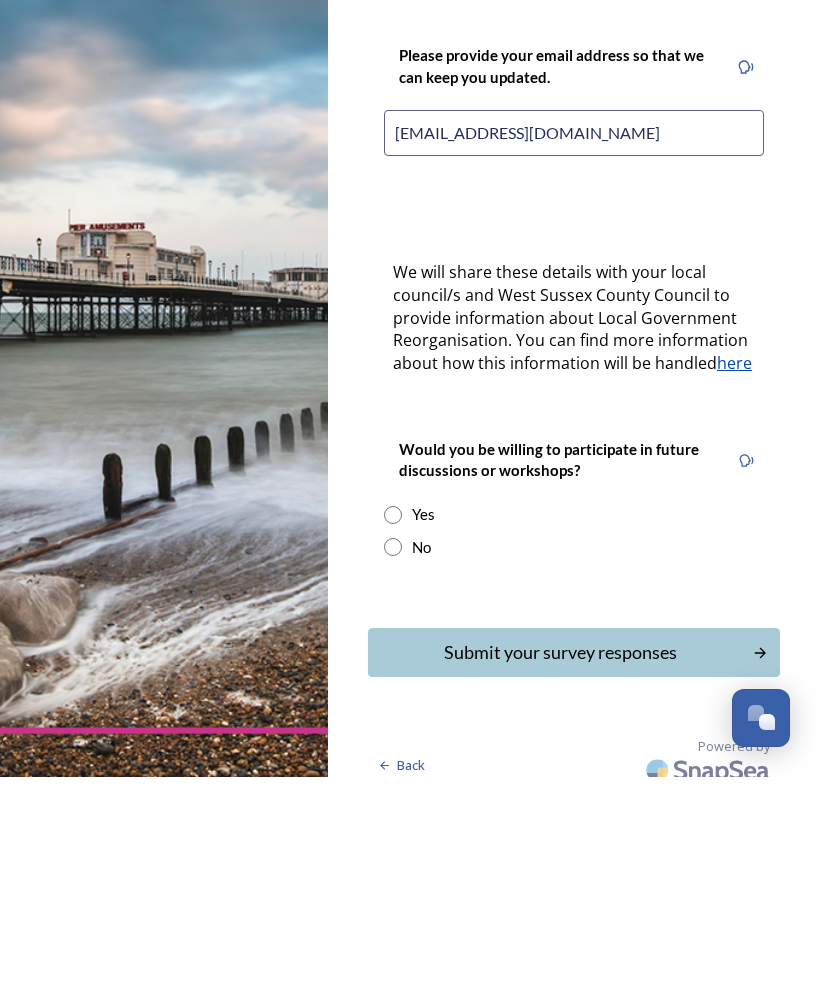 scroll, scrollTop: 414, scrollLeft: 0, axis: vertical 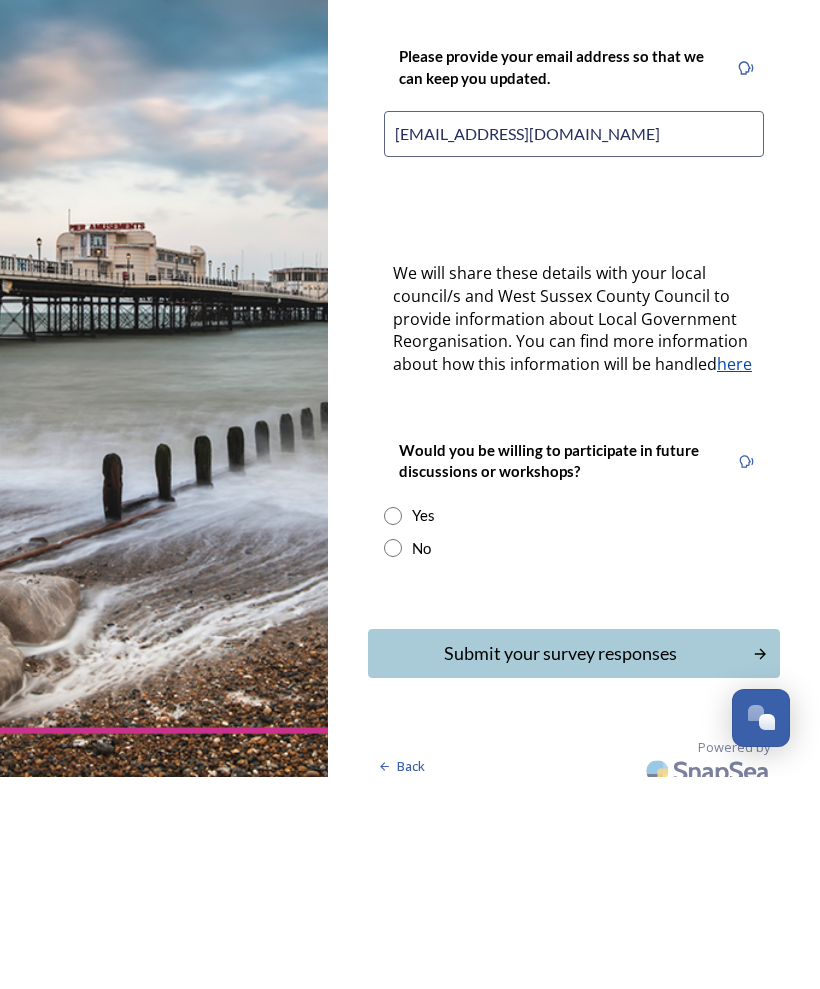 type on "[EMAIL_ADDRESS][DOMAIN_NAME]" 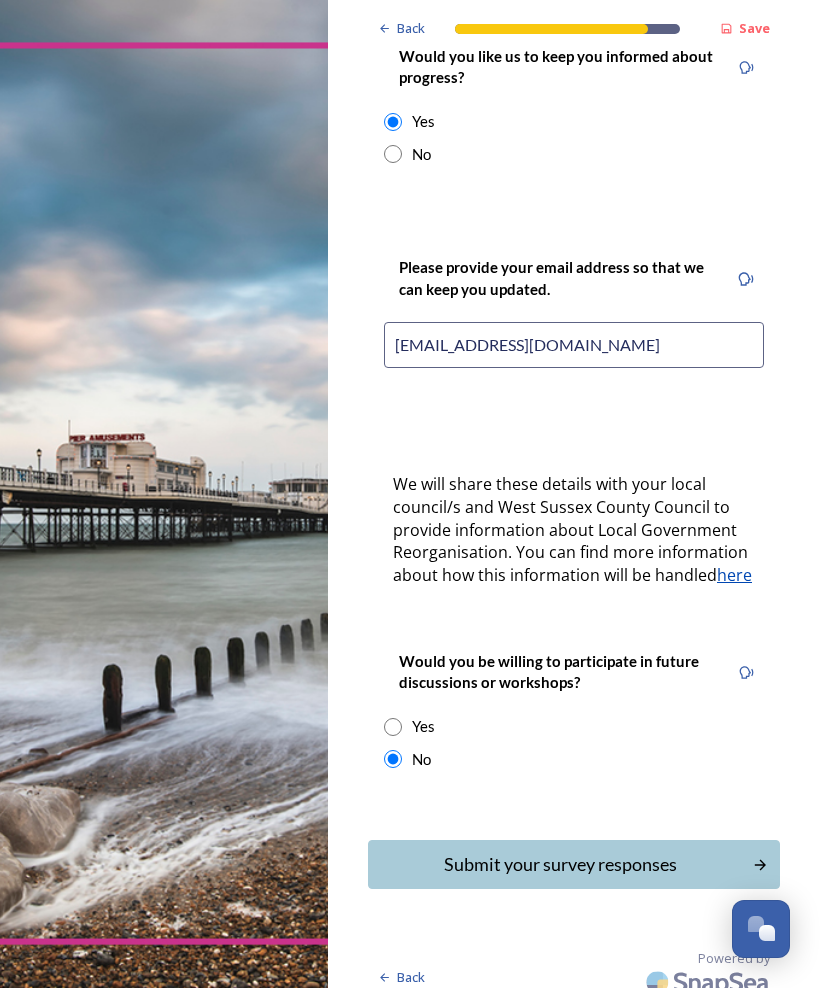 click on "Submit your survey responses" at bounding box center (560, 865) 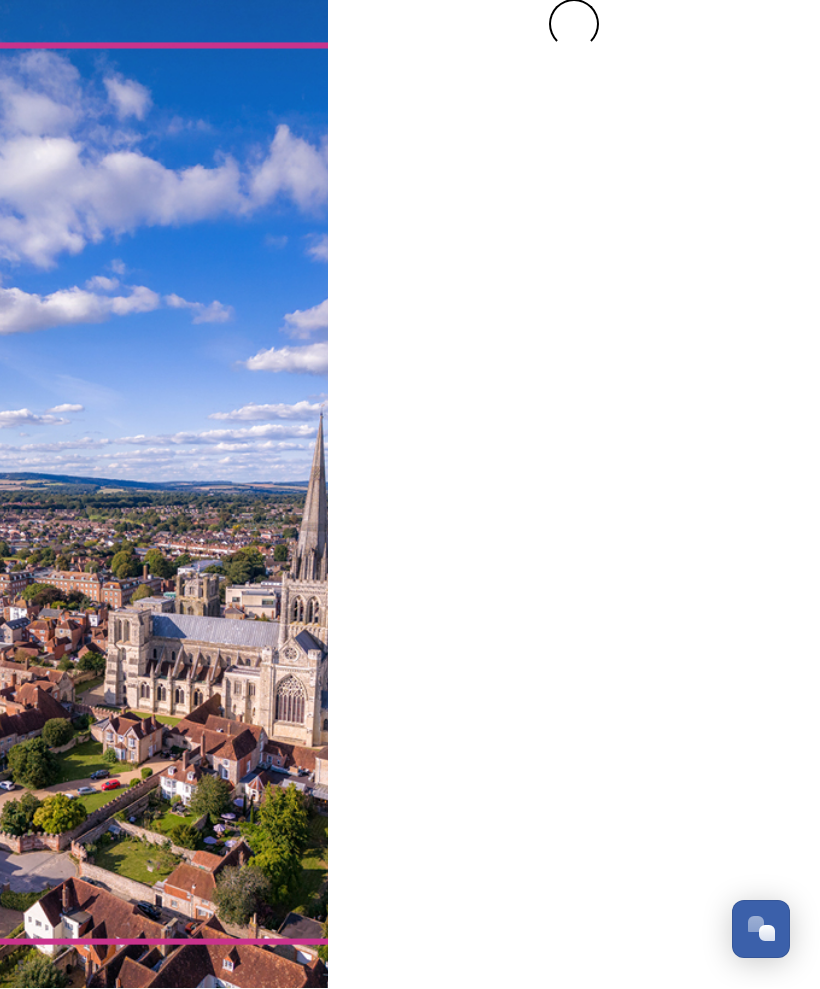 scroll, scrollTop: 0, scrollLeft: 0, axis: both 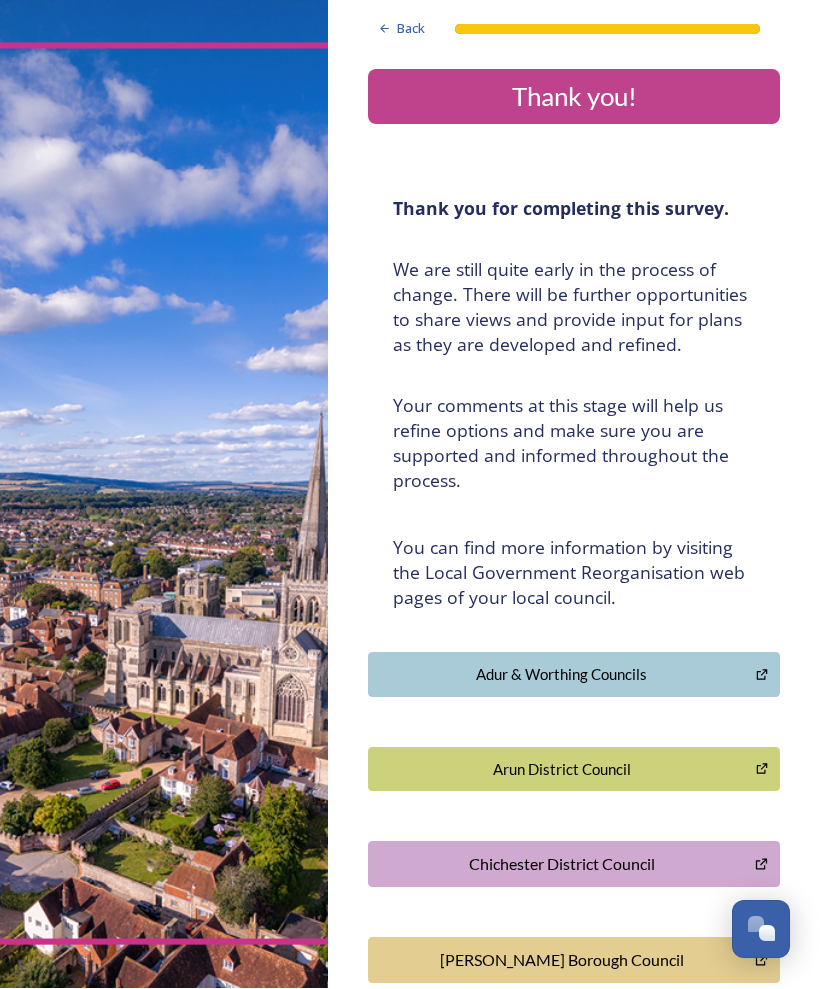 click on "Chichester District Council" at bounding box center [561, 865] 